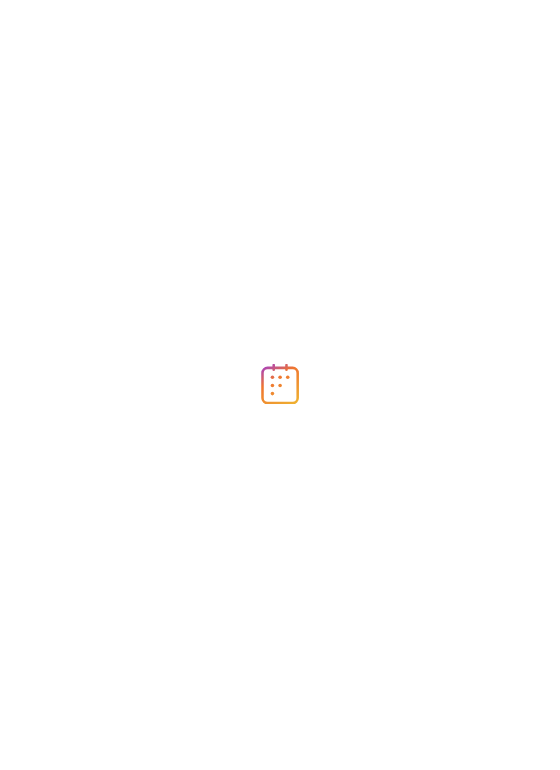scroll, scrollTop: 0, scrollLeft: 0, axis: both 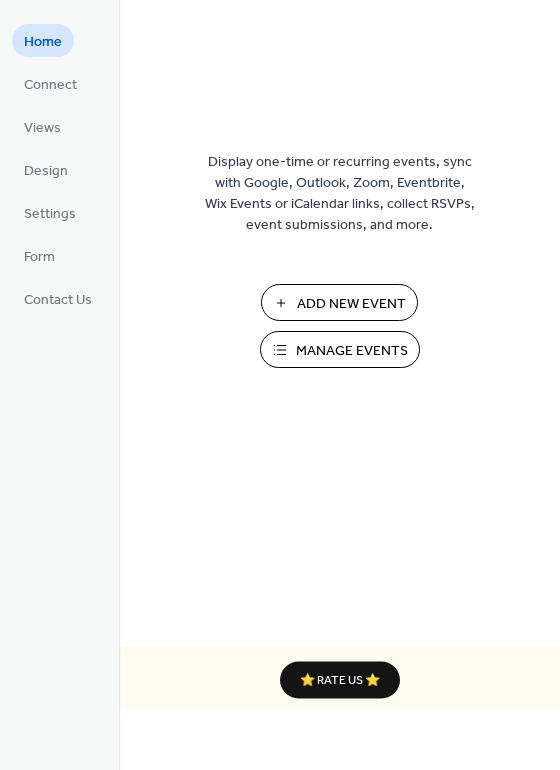 click on "Manage Events" at bounding box center (352, 351) 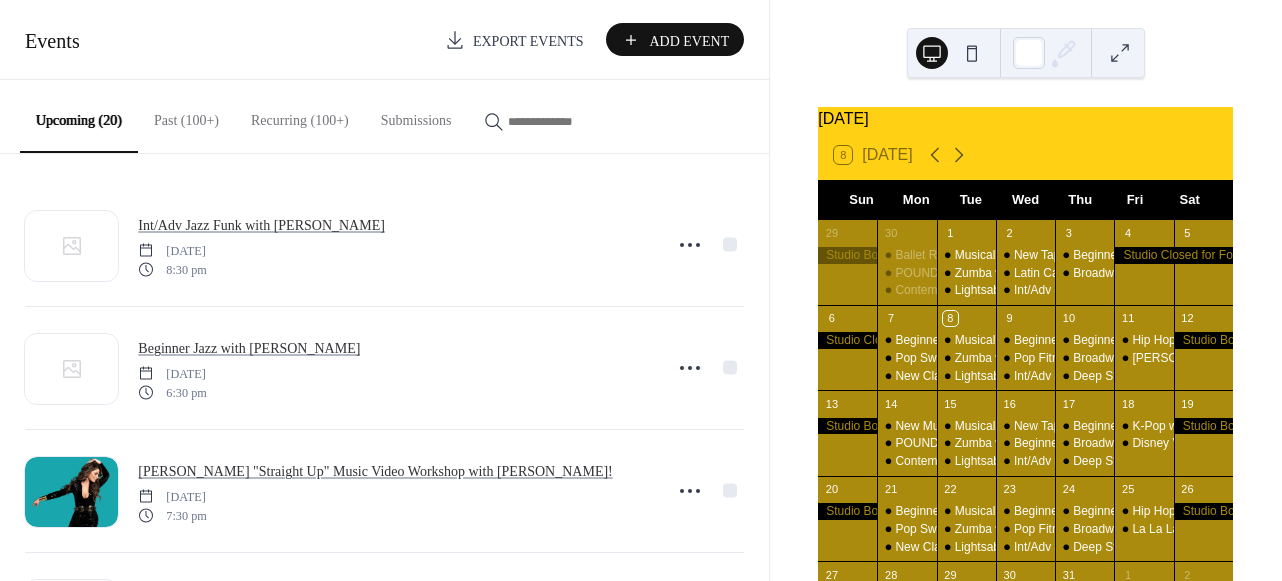scroll, scrollTop: 0, scrollLeft: 0, axis: both 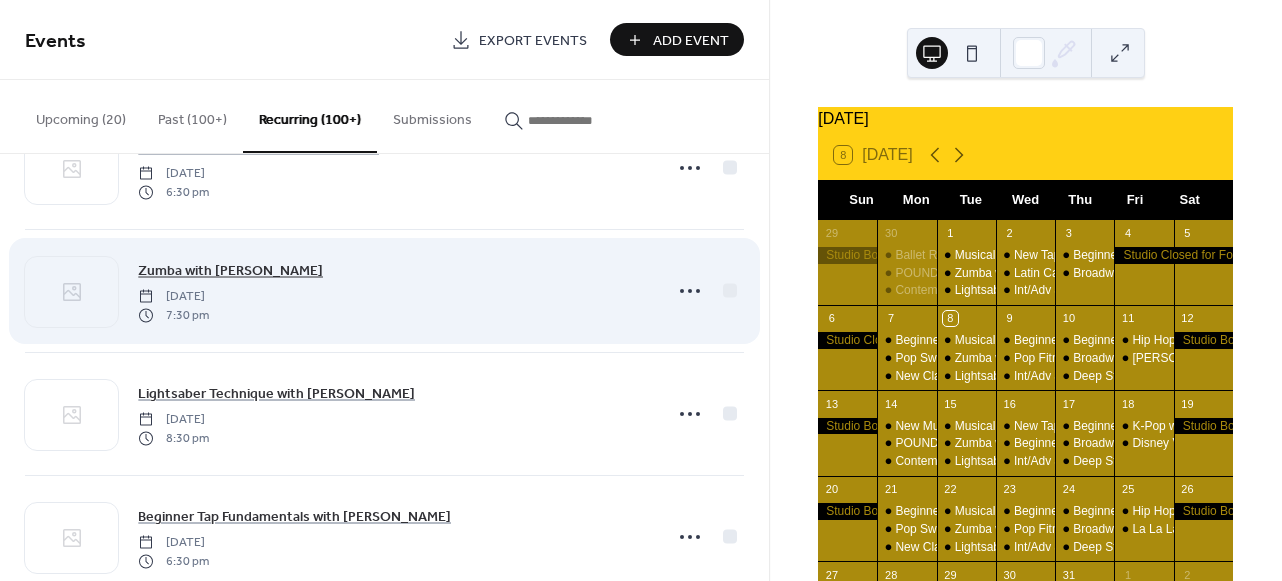 click on "Zumba with Miguel" at bounding box center [230, 271] 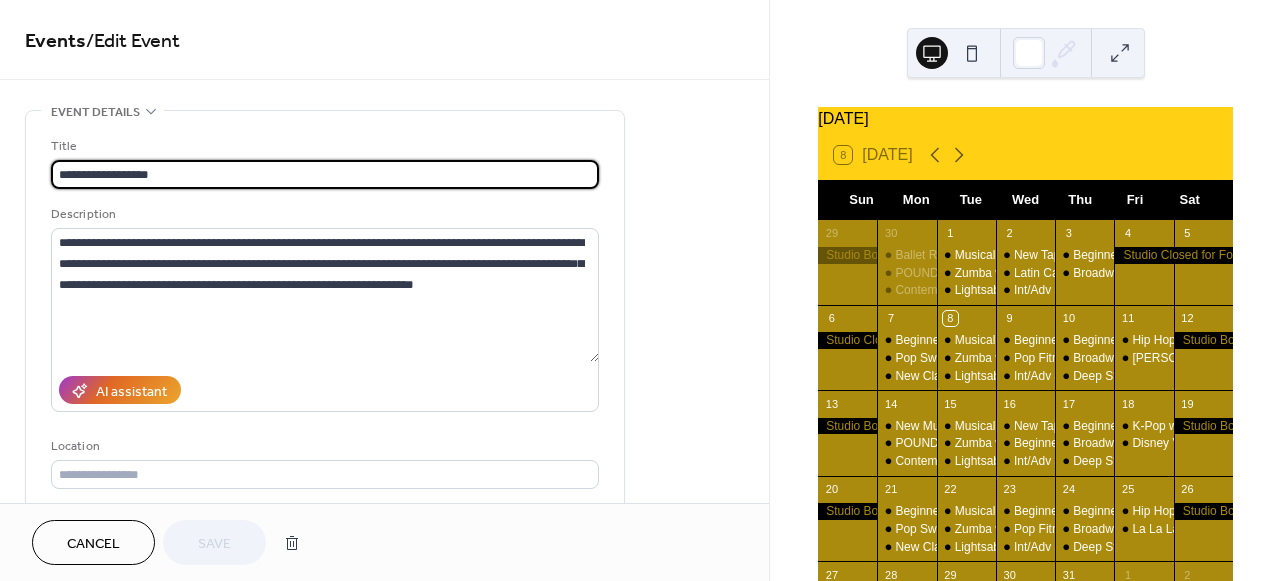 type on "**********" 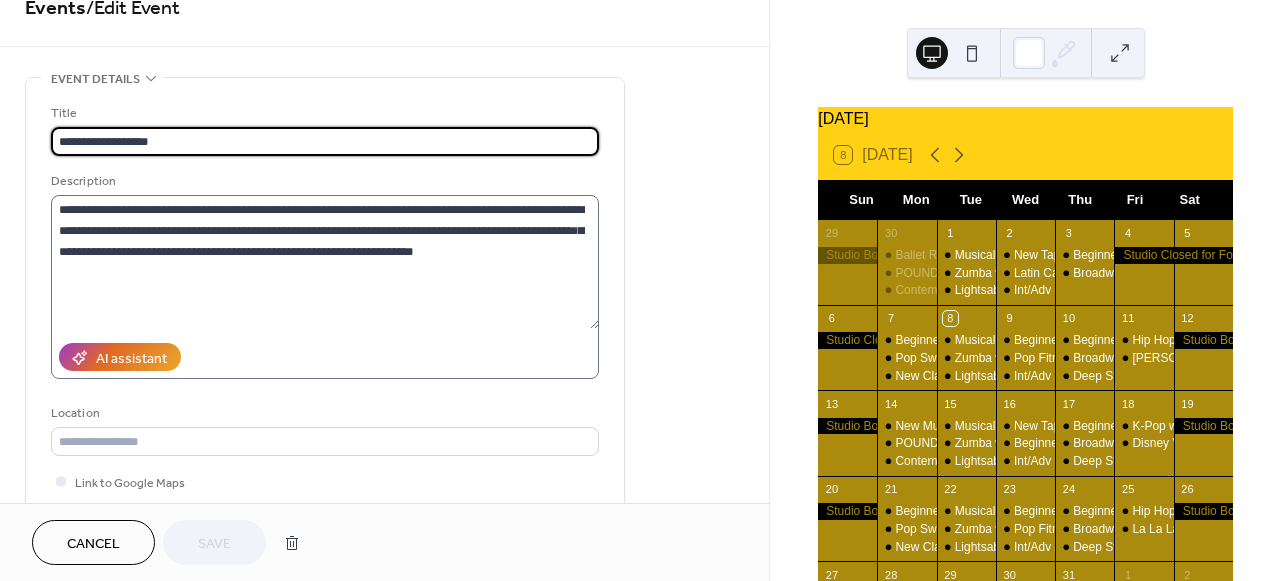 scroll, scrollTop: 40, scrollLeft: 0, axis: vertical 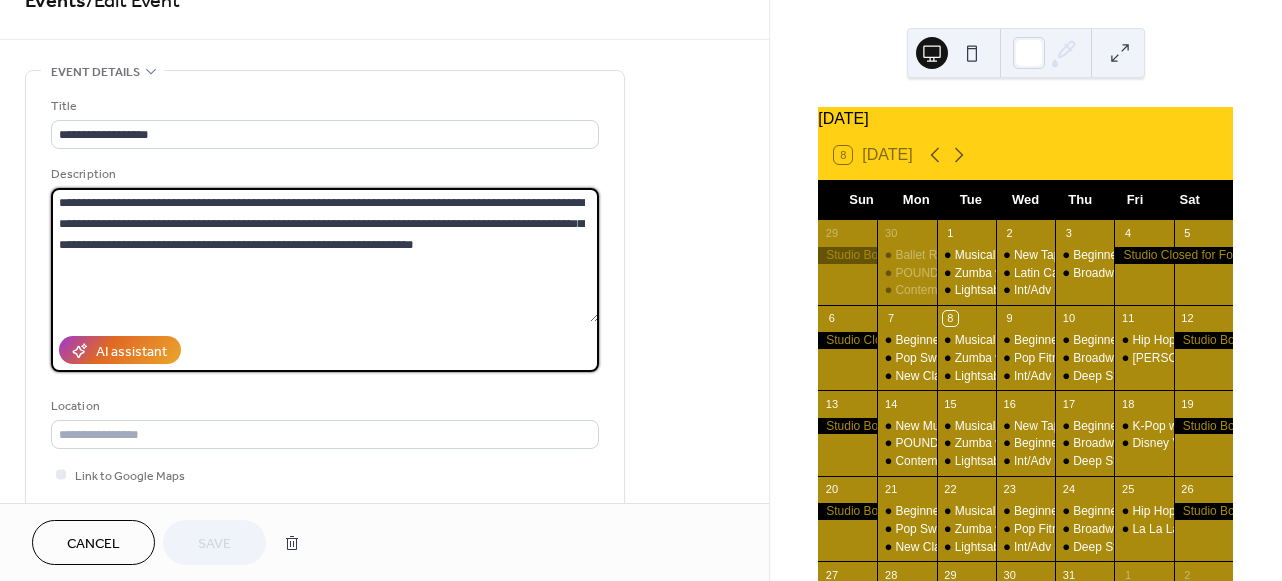 drag, startPoint x: 83, startPoint y: 202, endPoint x: 505, endPoint y: 211, distance: 422.09595 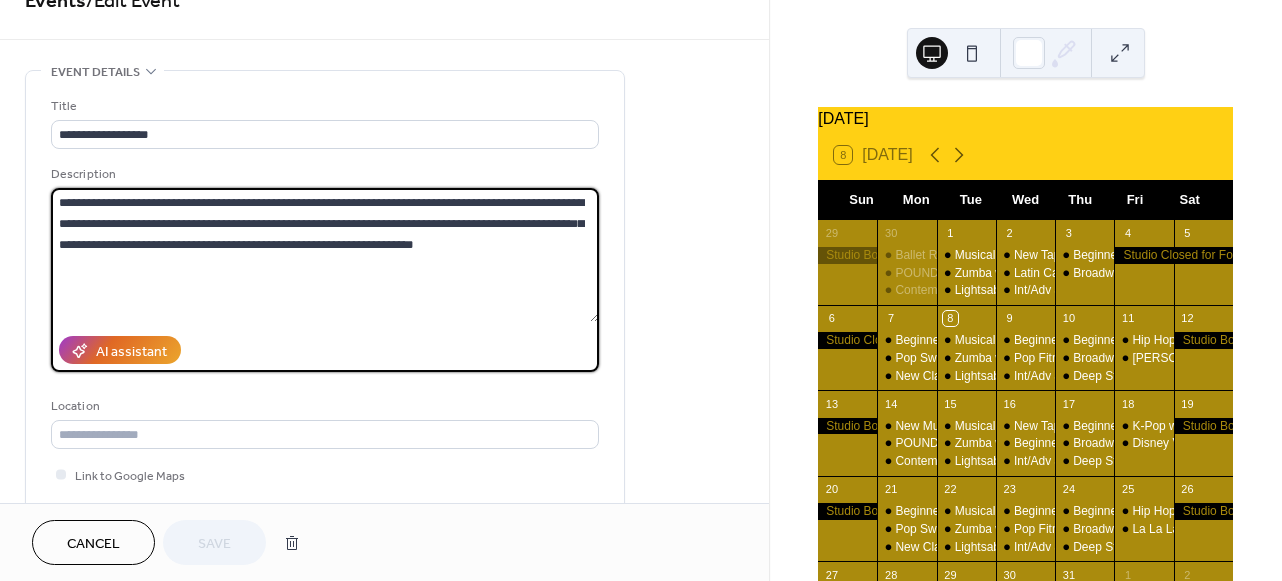 click on "**********" at bounding box center [325, 255] 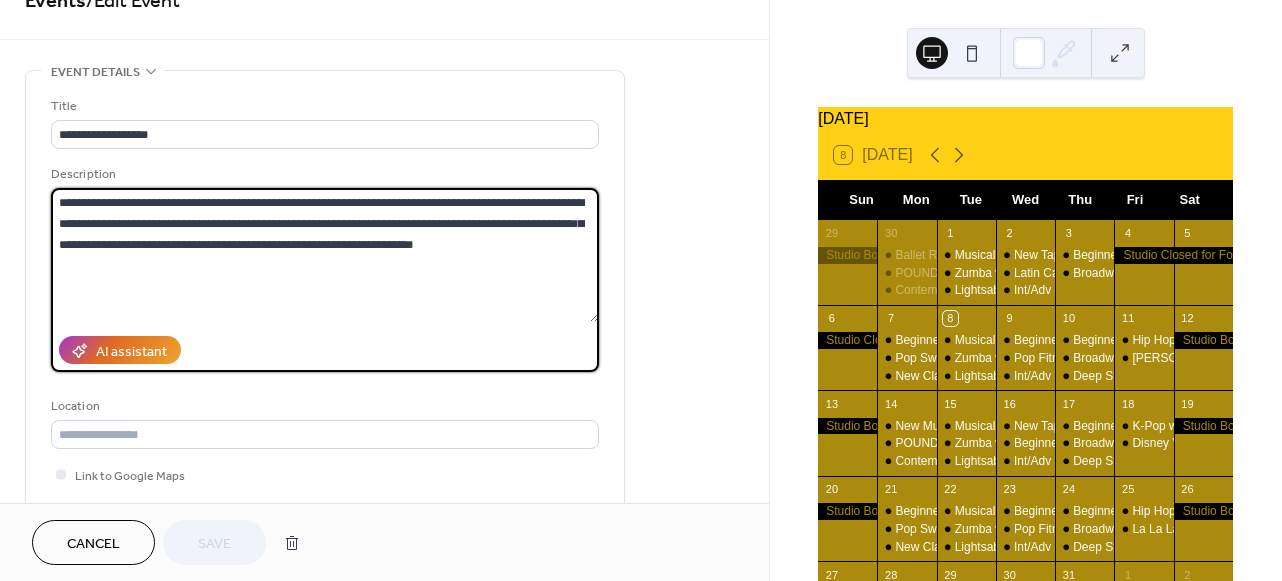 drag, startPoint x: 548, startPoint y: 203, endPoint x: 84, endPoint y: 200, distance: 464.0097 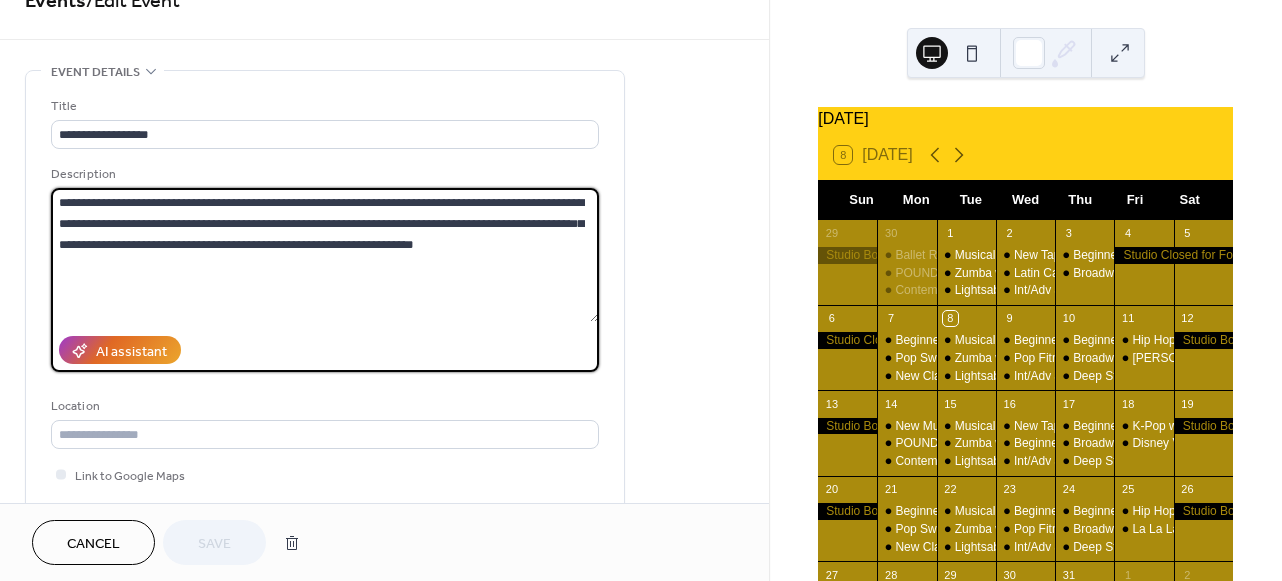 click on "**********" at bounding box center [325, 255] 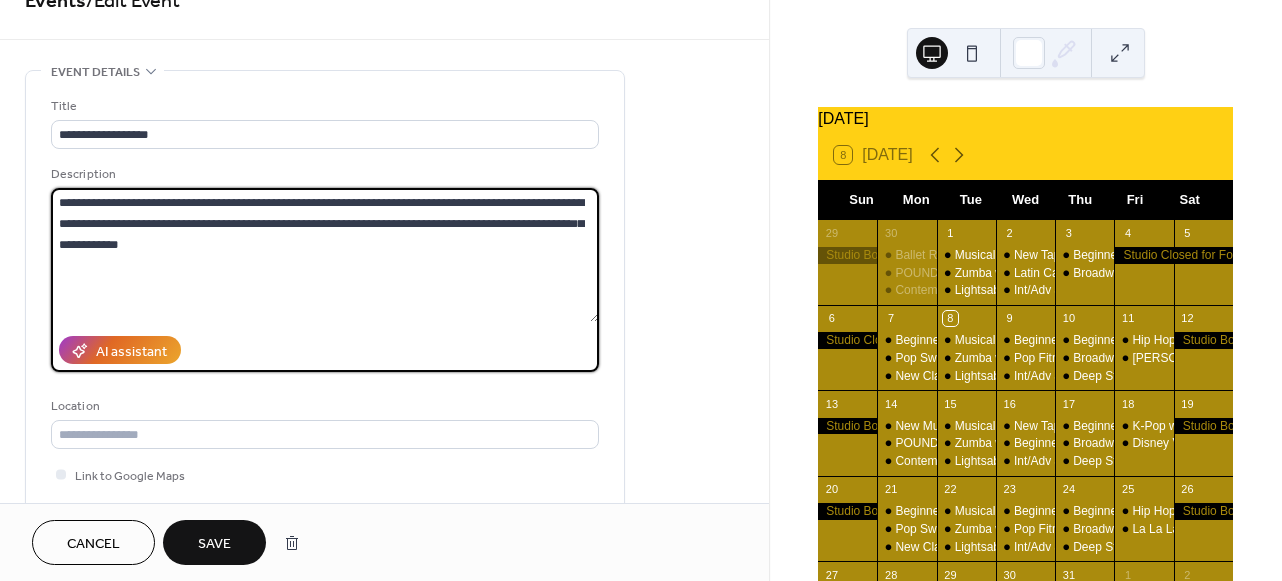 click on "**********" at bounding box center [325, 255] 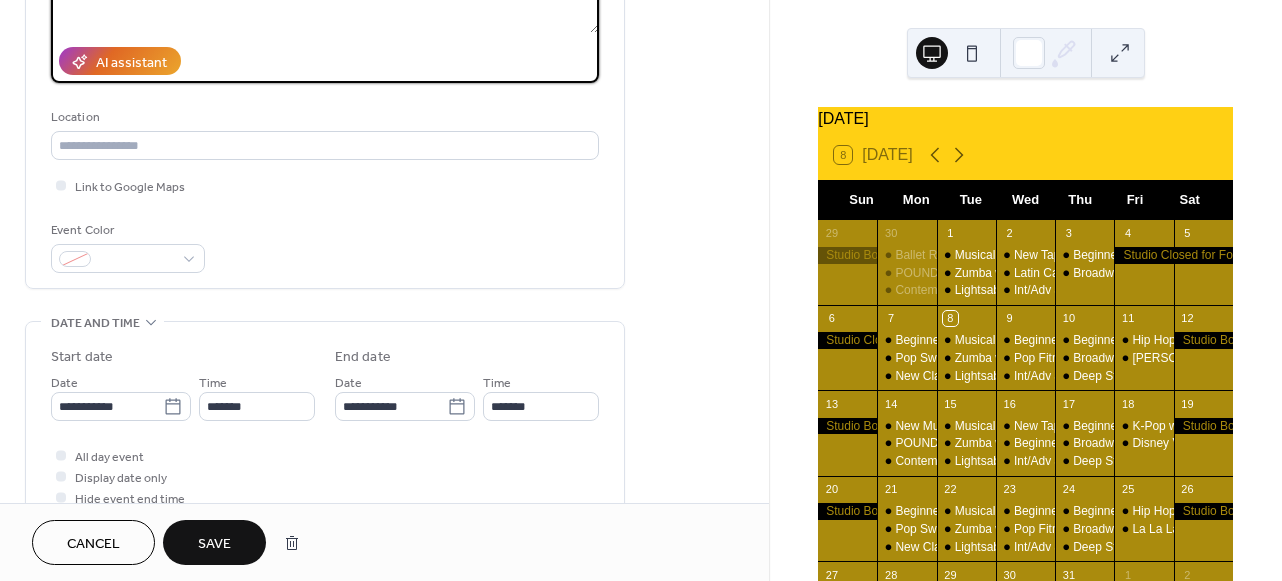scroll, scrollTop: 354, scrollLeft: 0, axis: vertical 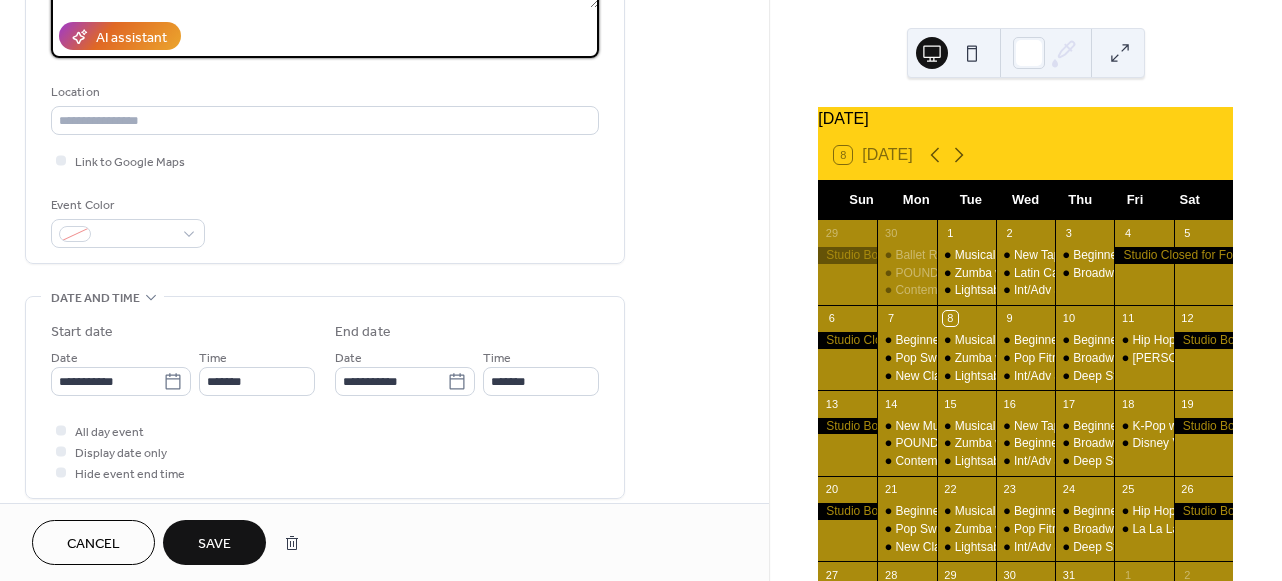 type on "**********" 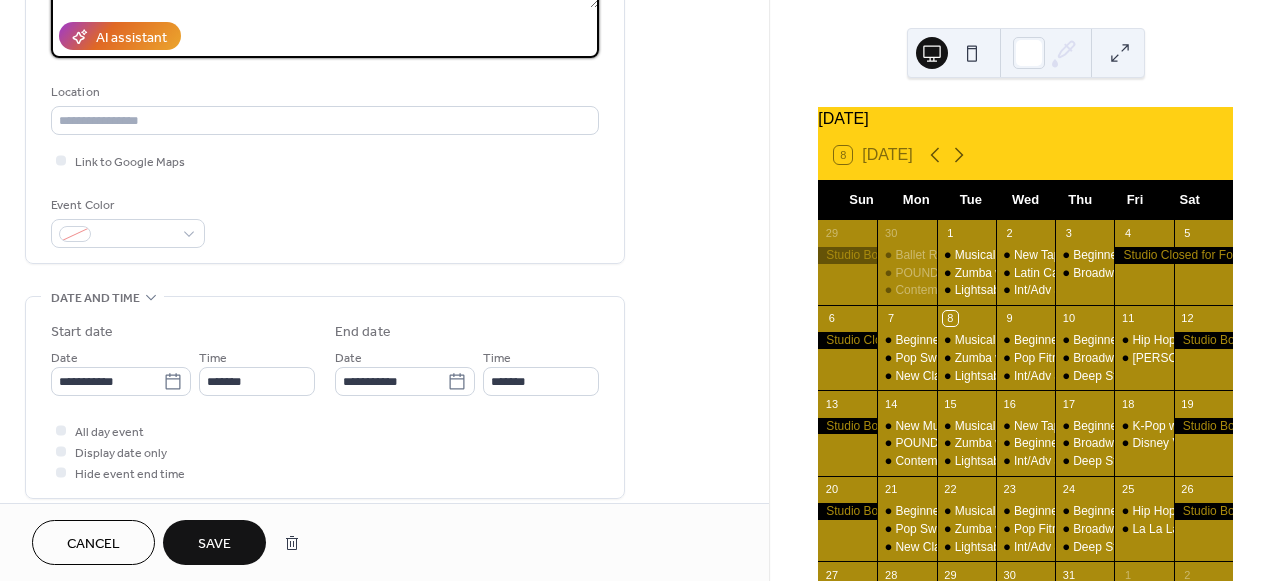 click on "Save" at bounding box center [214, 544] 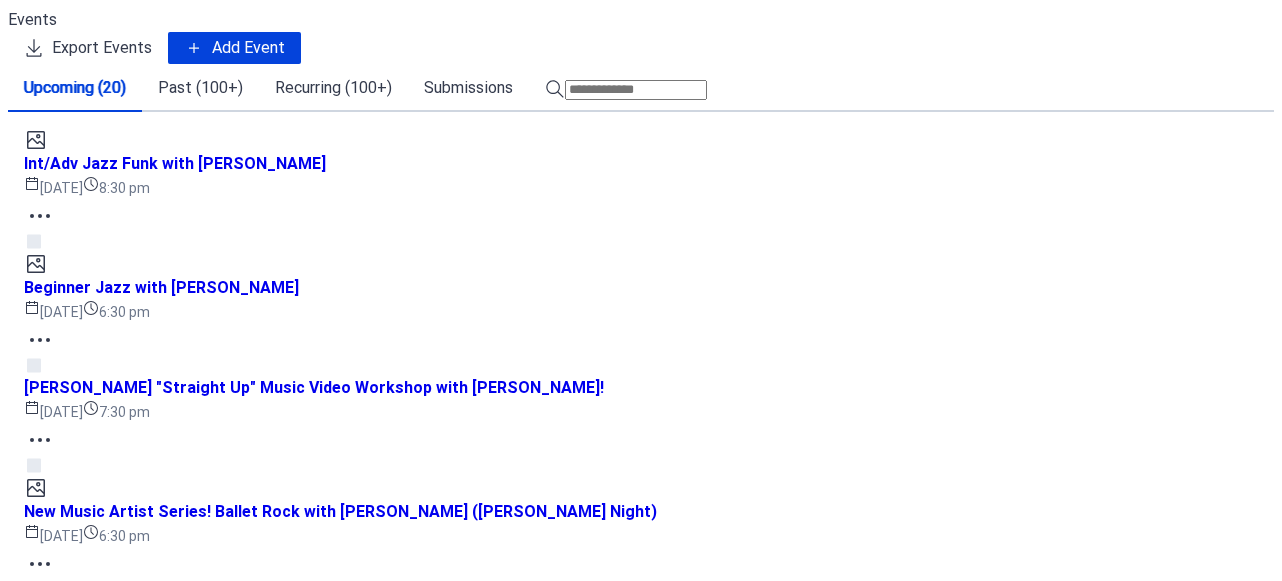 scroll, scrollTop: 0, scrollLeft: 0, axis: both 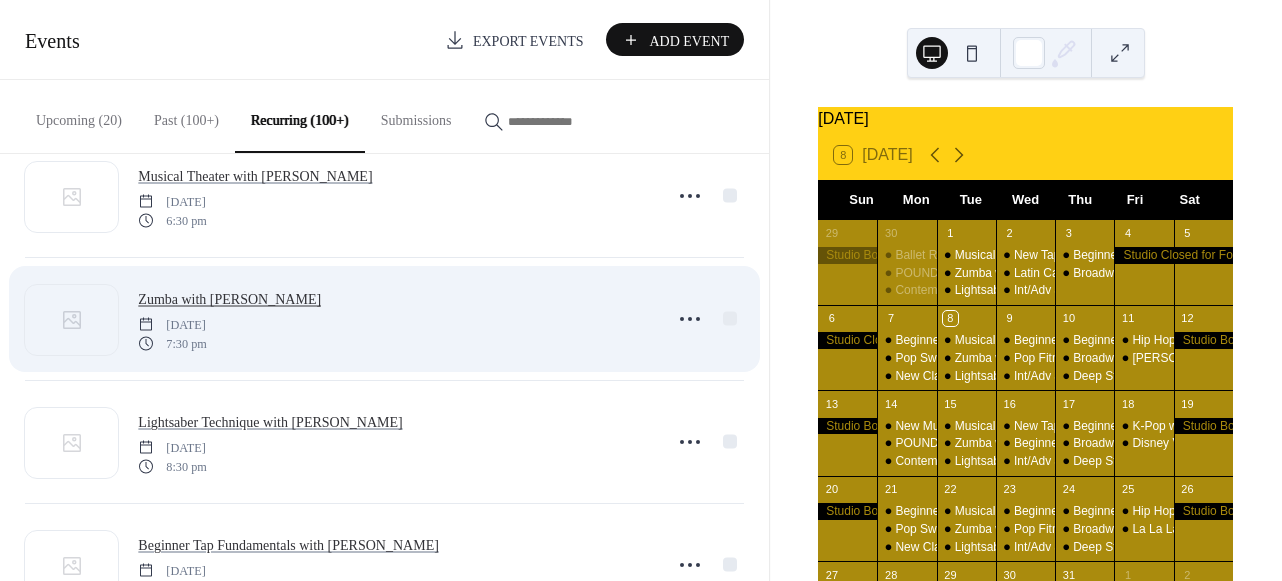 click on "Zumba with Miguel" at bounding box center [229, 299] 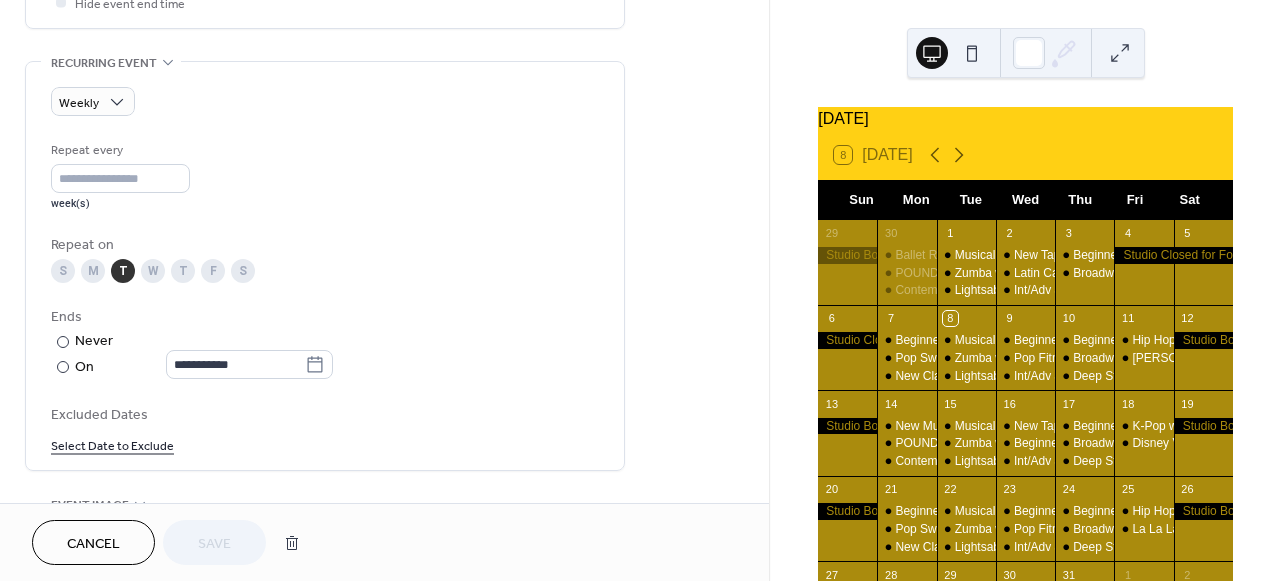 scroll, scrollTop: 831, scrollLeft: 0, axis: vertical 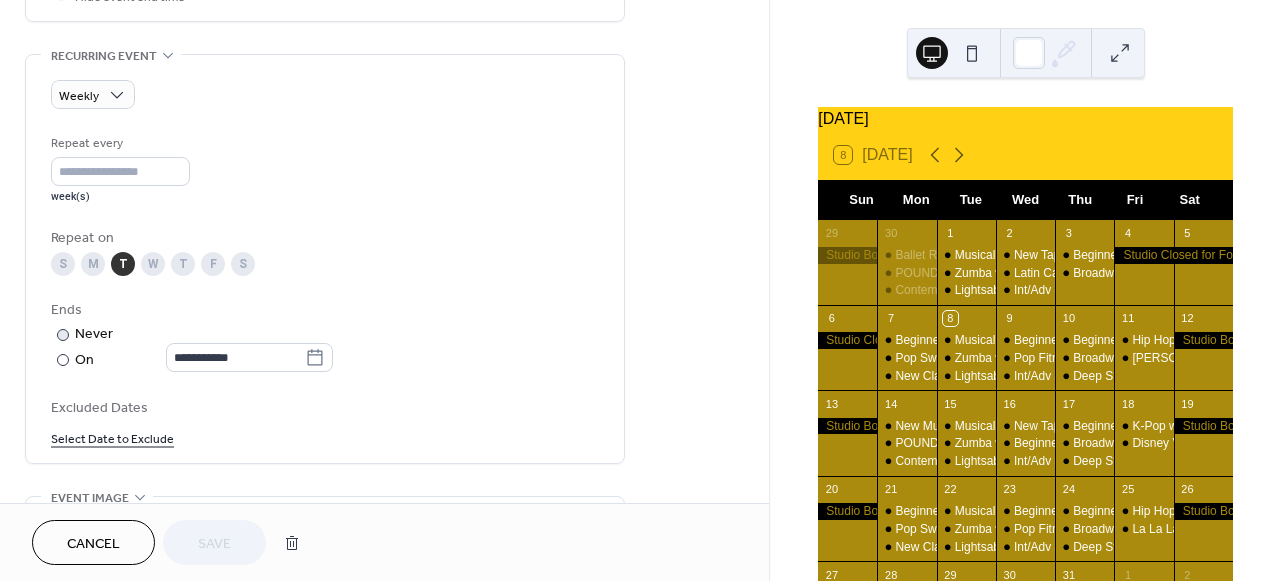 click on "**********" at bounding box center (249, 357) 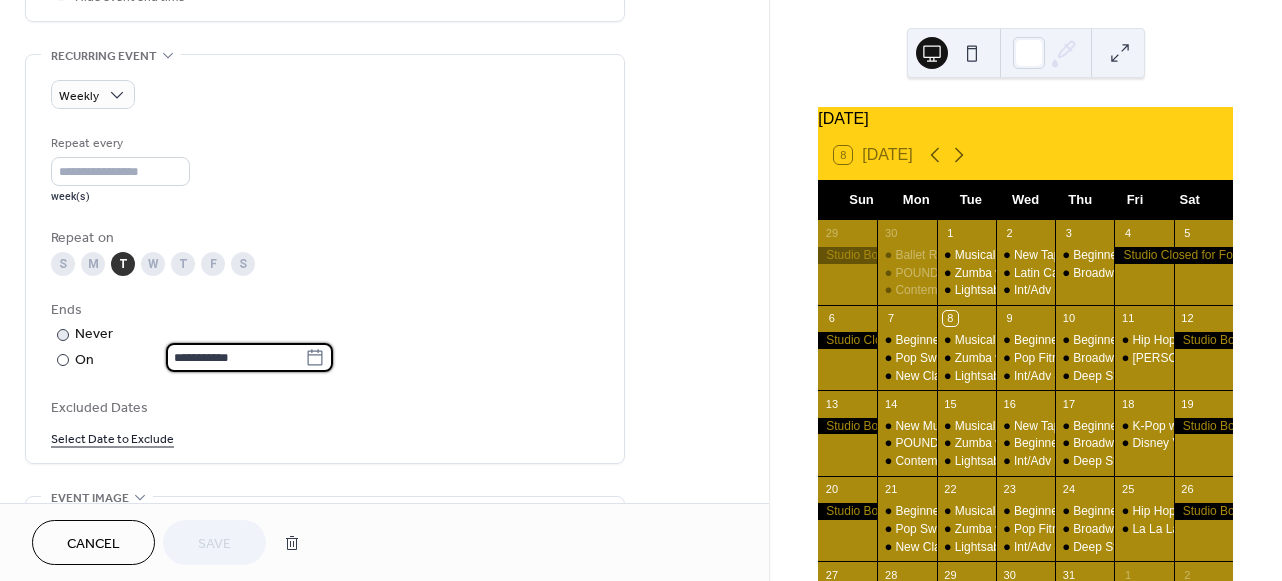 click on "**********" at bounding box center [235, 357] 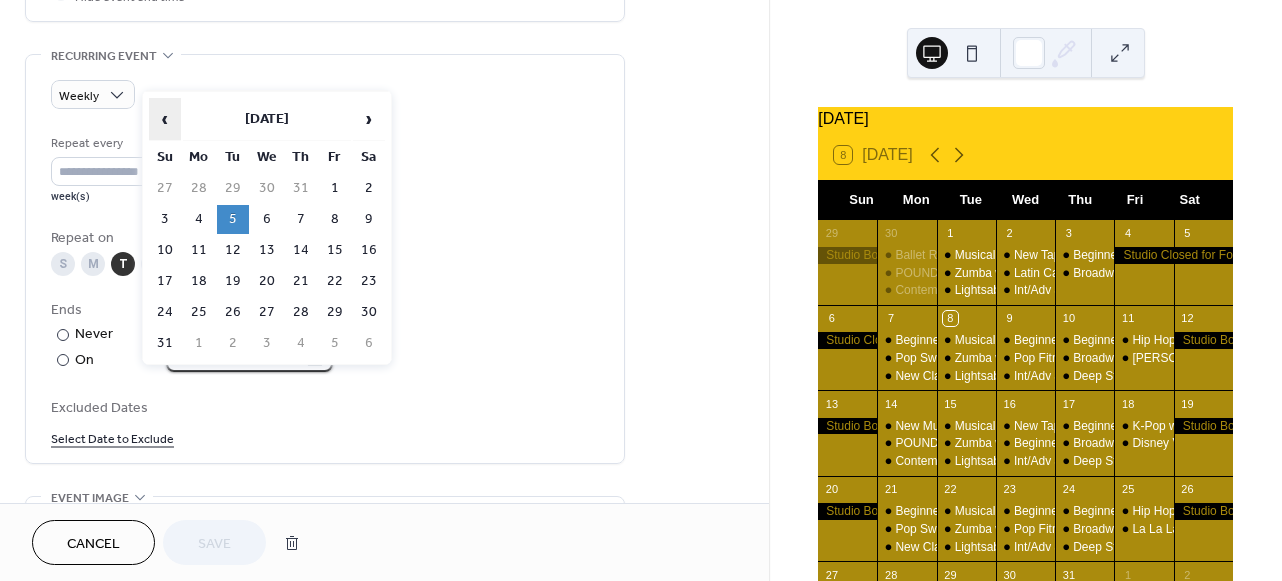 click on "‹" at bounding box center (165, 119) 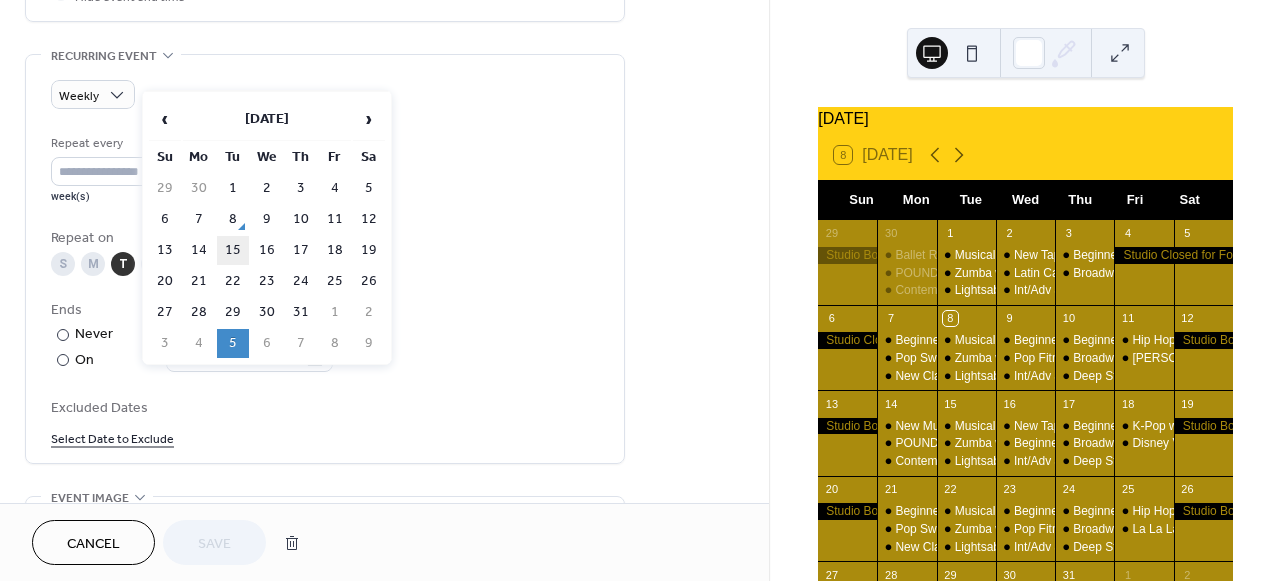 click on "15" at bounding box center [233, 250] 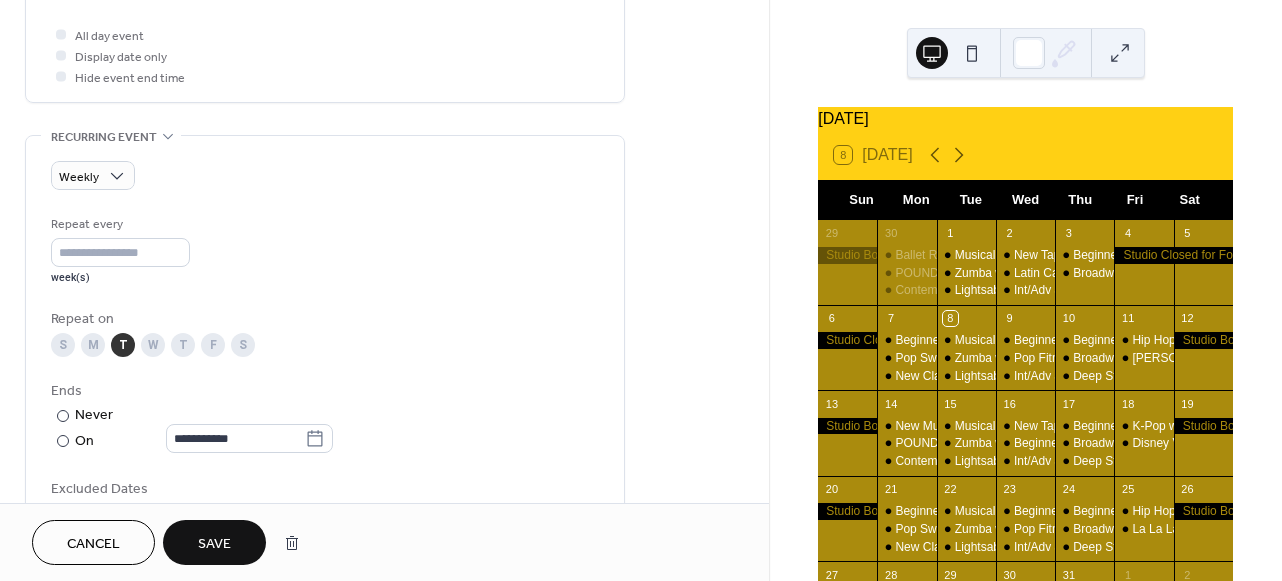 scroll, scrollTop: 773, scrollLeft: 0, axis: vertical 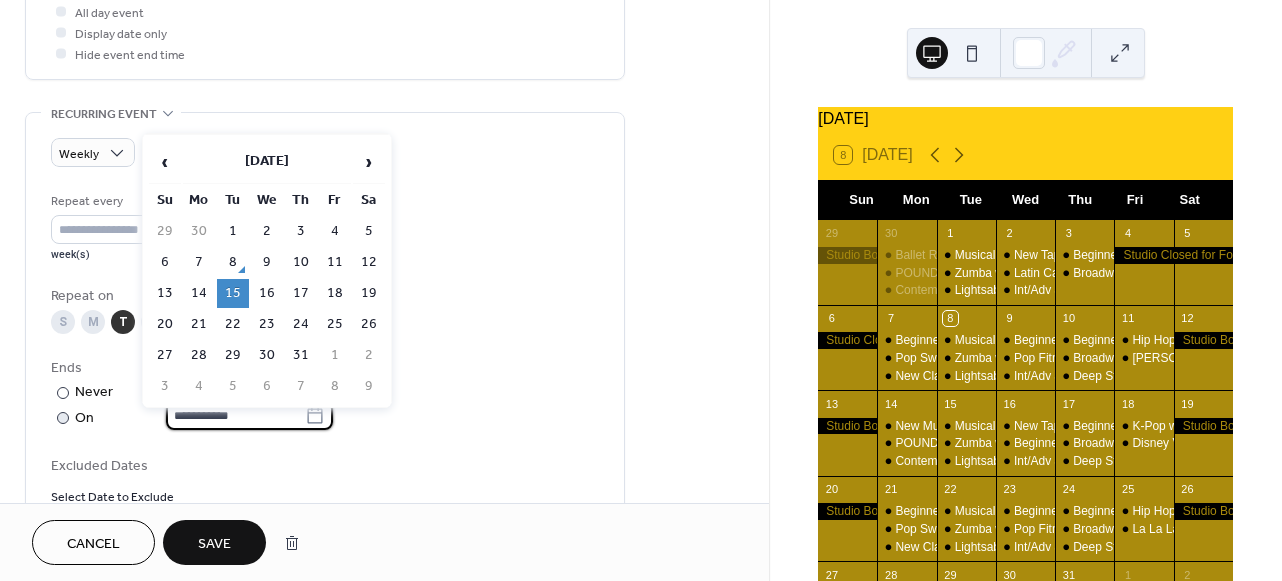 click on "**********" at bounding box center [235, 415] 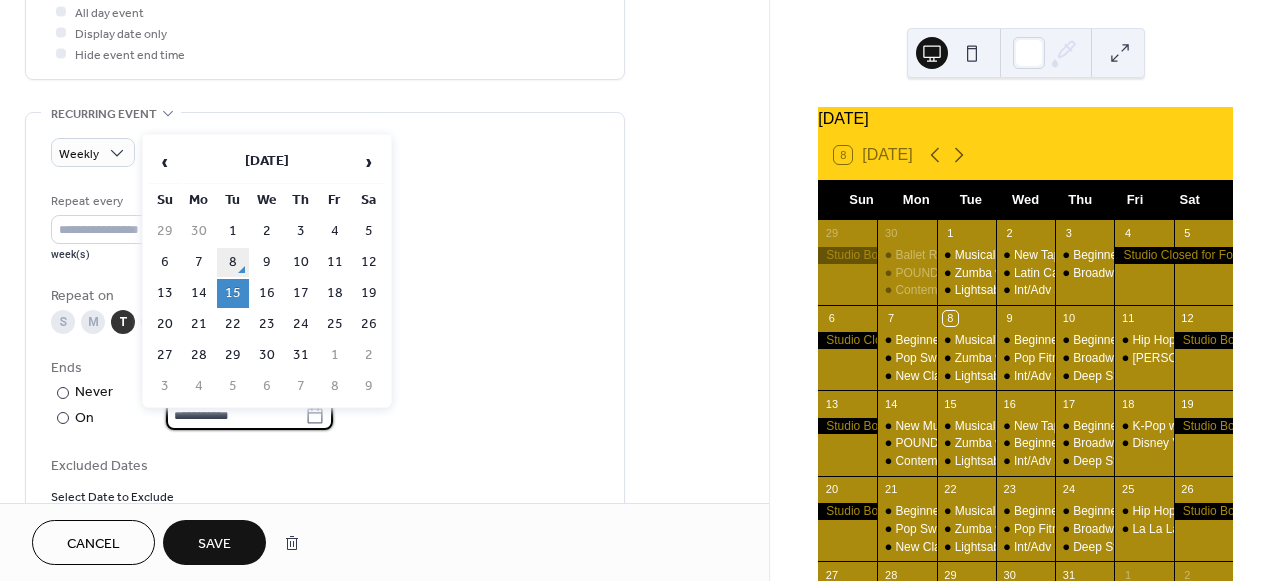 click on "8" at bounding box center (233, 262) 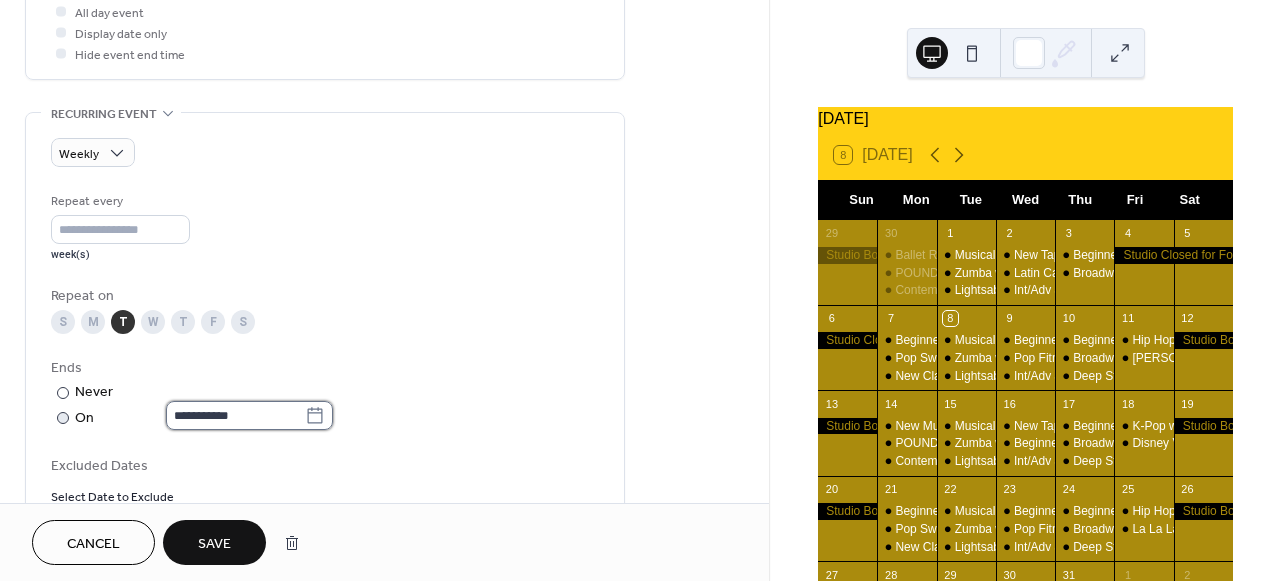 click on "**********" at bounding box center (235, 415) 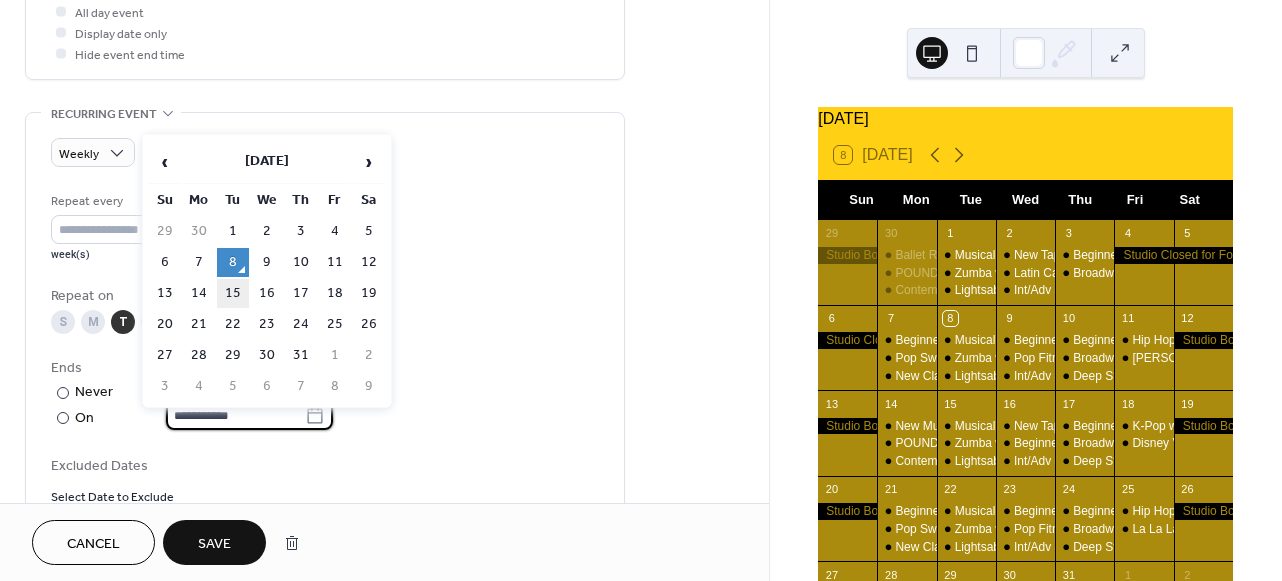 click on "15" at bounding box center [233, 293] 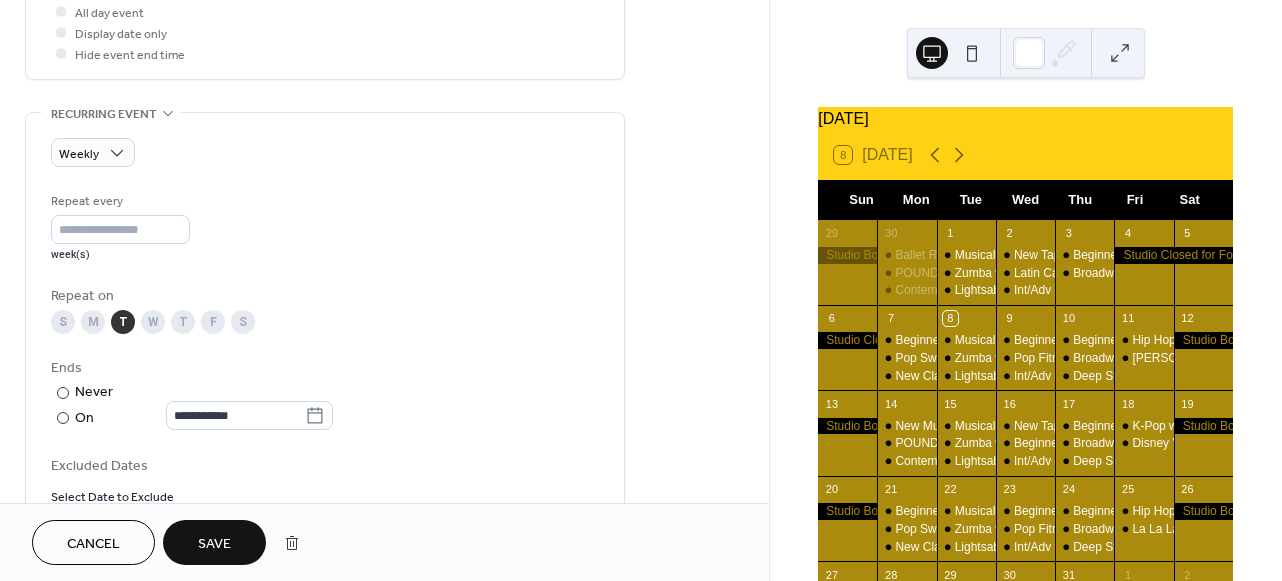 click on "Save" at bounding box center (214, 544) 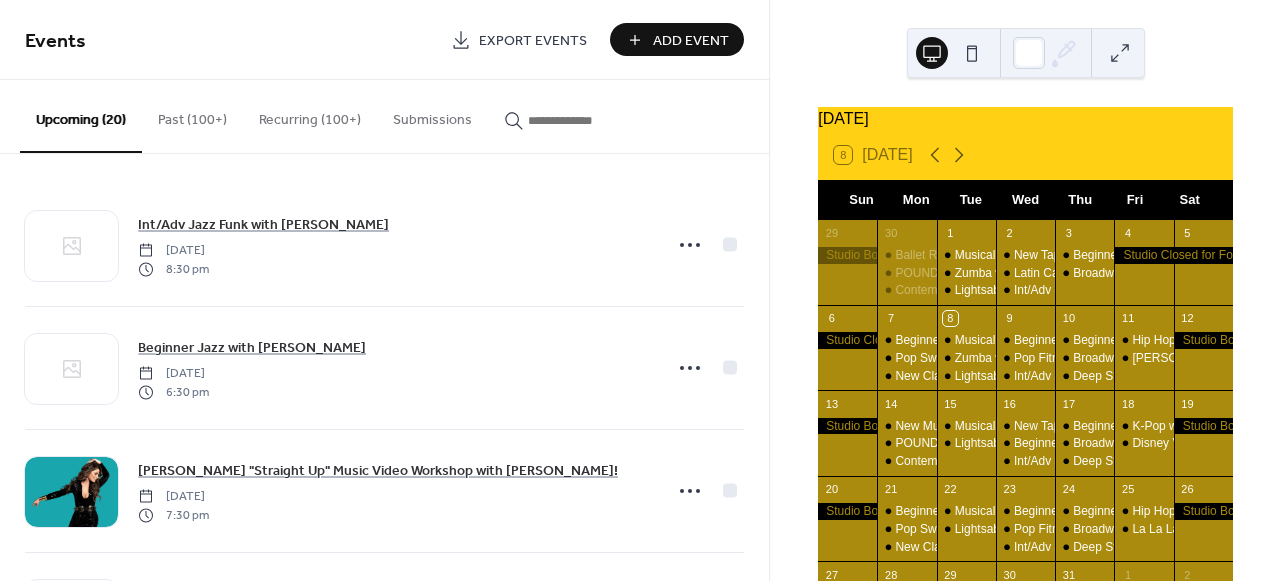 scroll, scrollTop: 131, scrollLeft: 0, axis: vertical 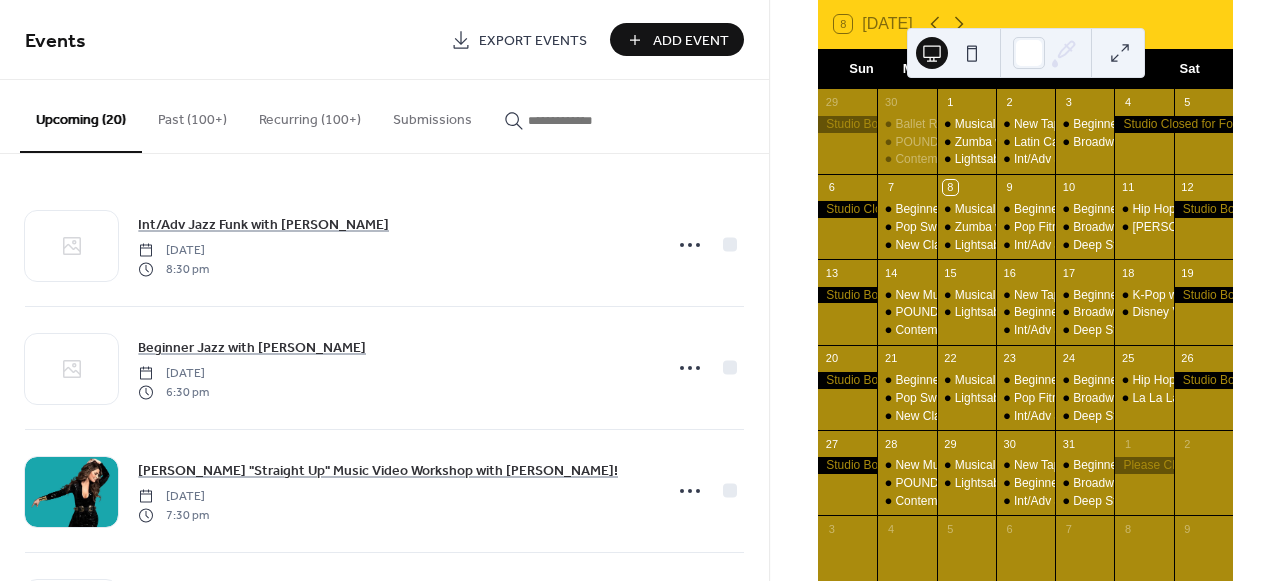 click on "Add Event" at bounding box center [691, 41] 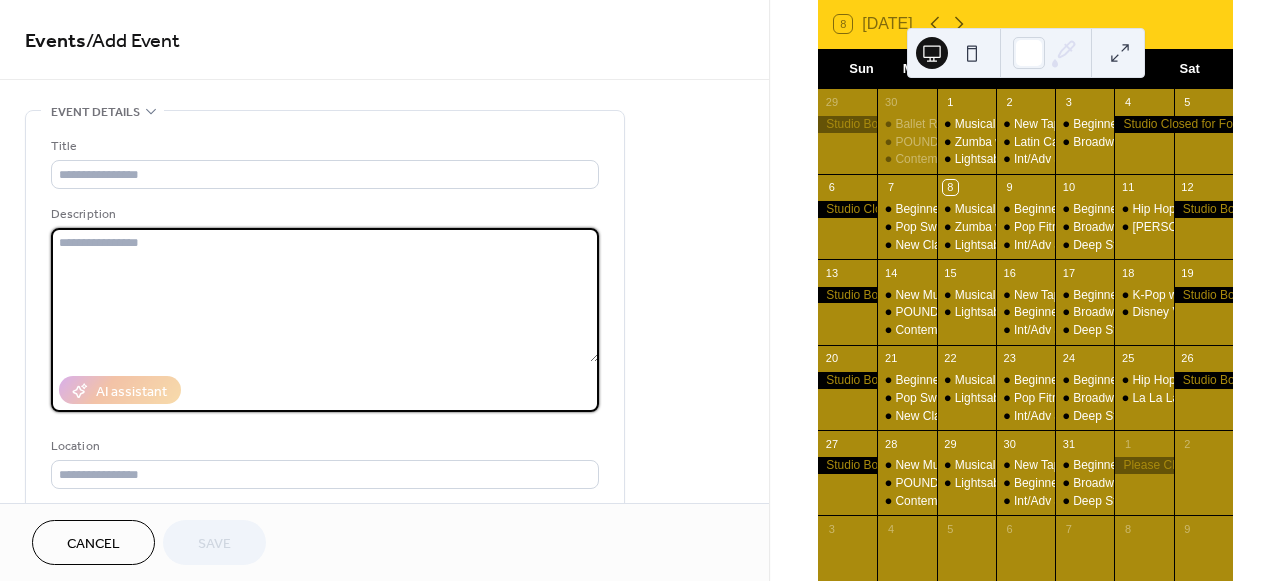 click at bounding box center [325, 295] 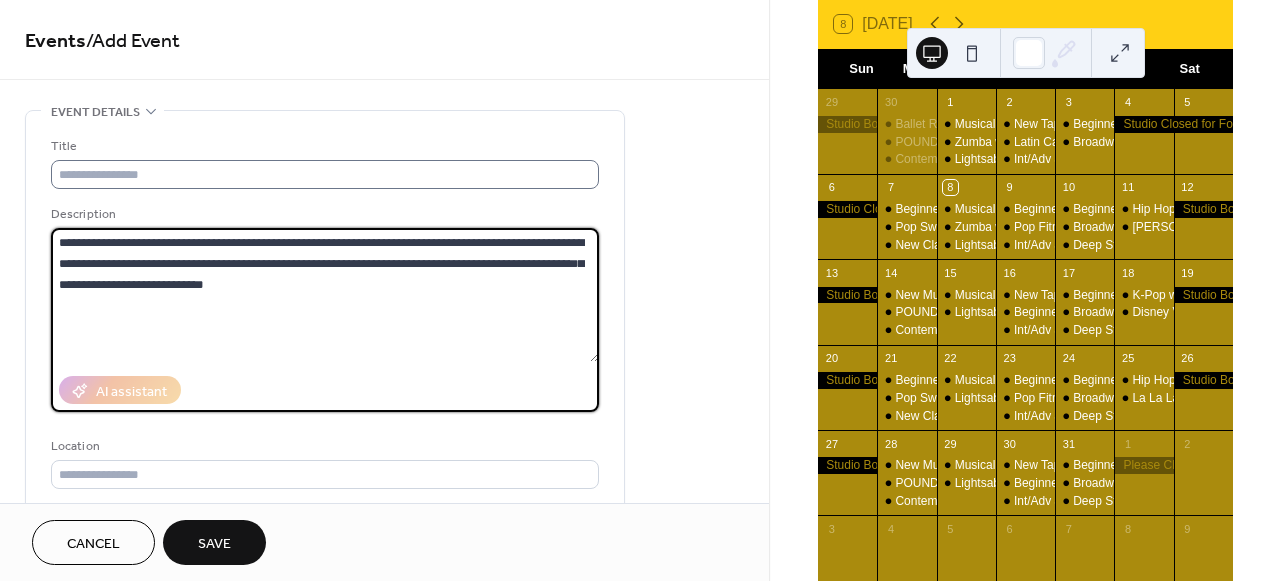 type on "**********" 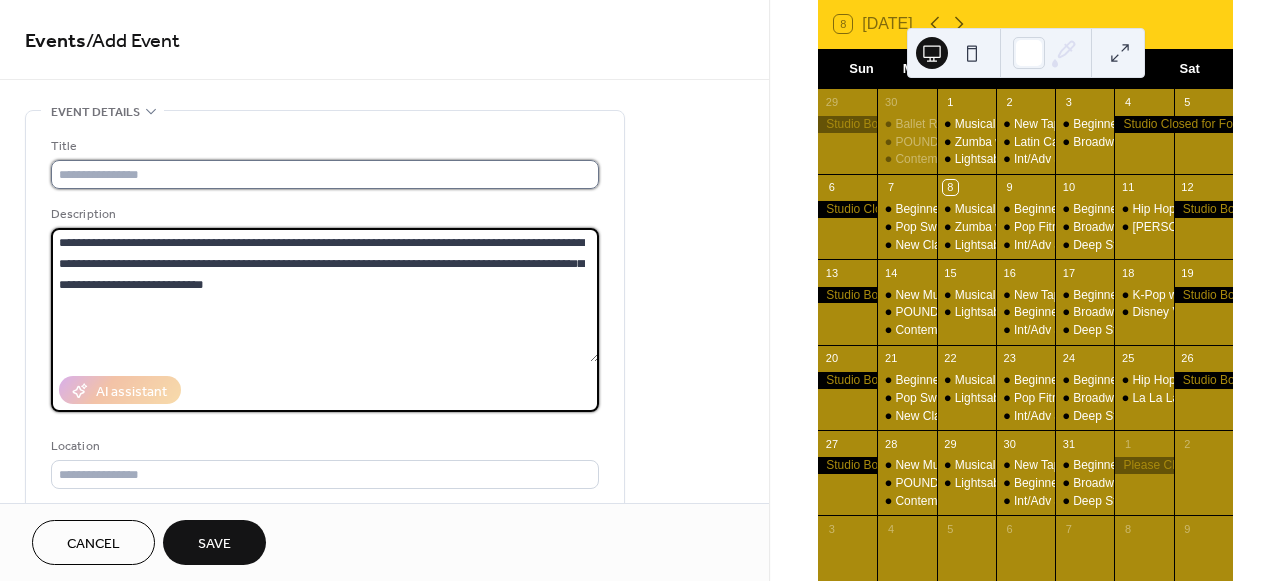 click at bounding box center (325, 174) 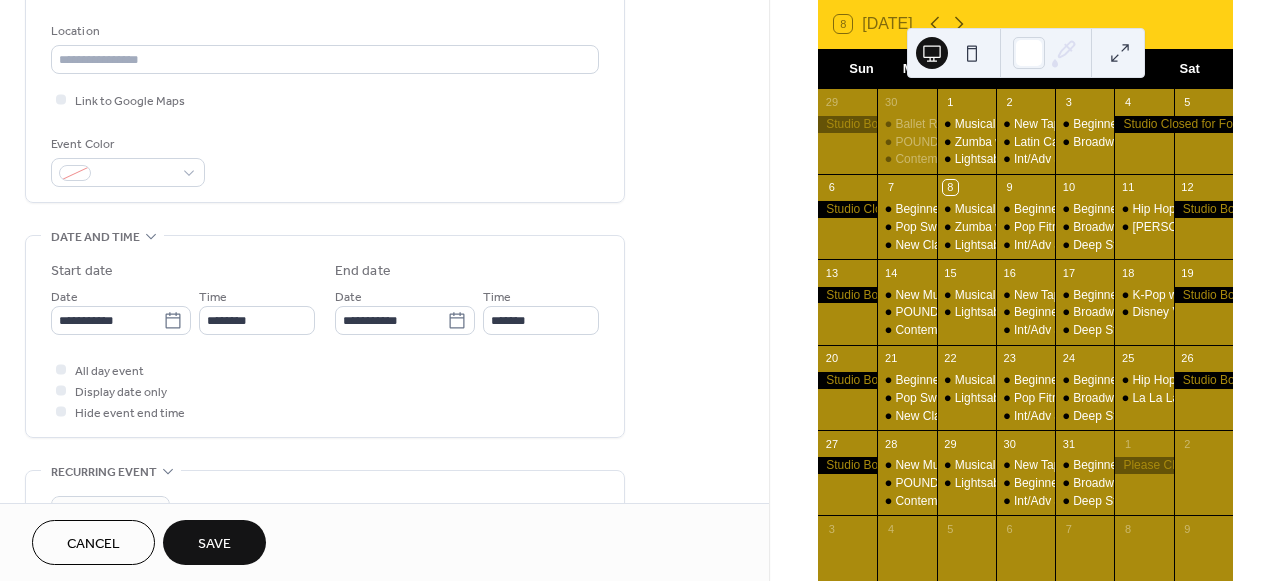 scroll, scrollTop: 420, scrollLeft: 0, axis: vertical 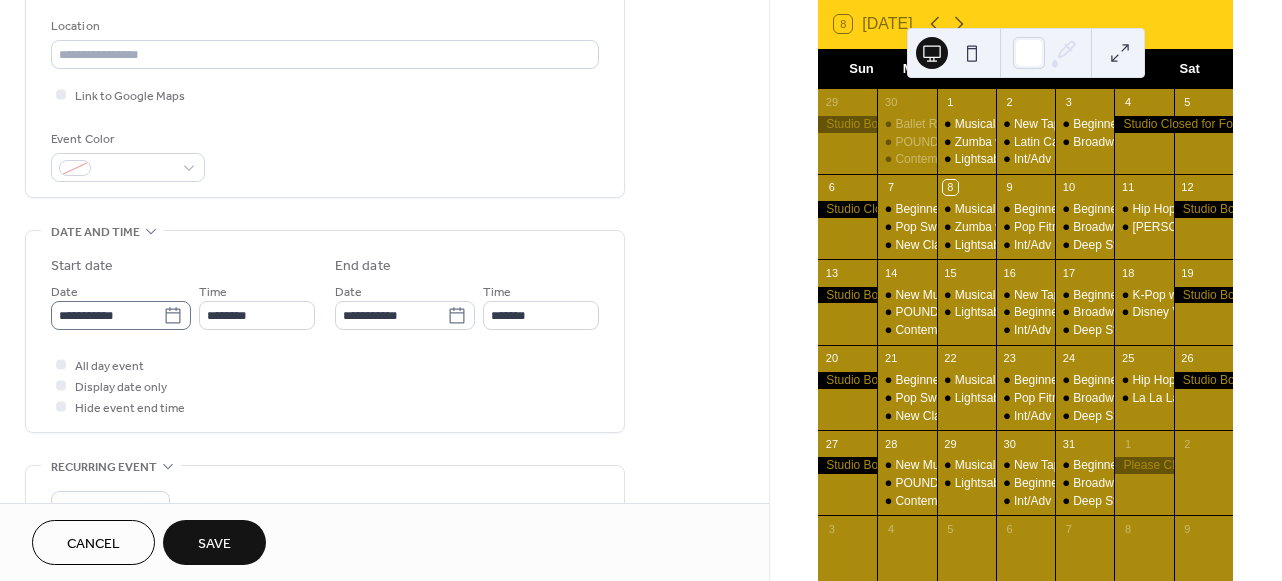type on "**********" 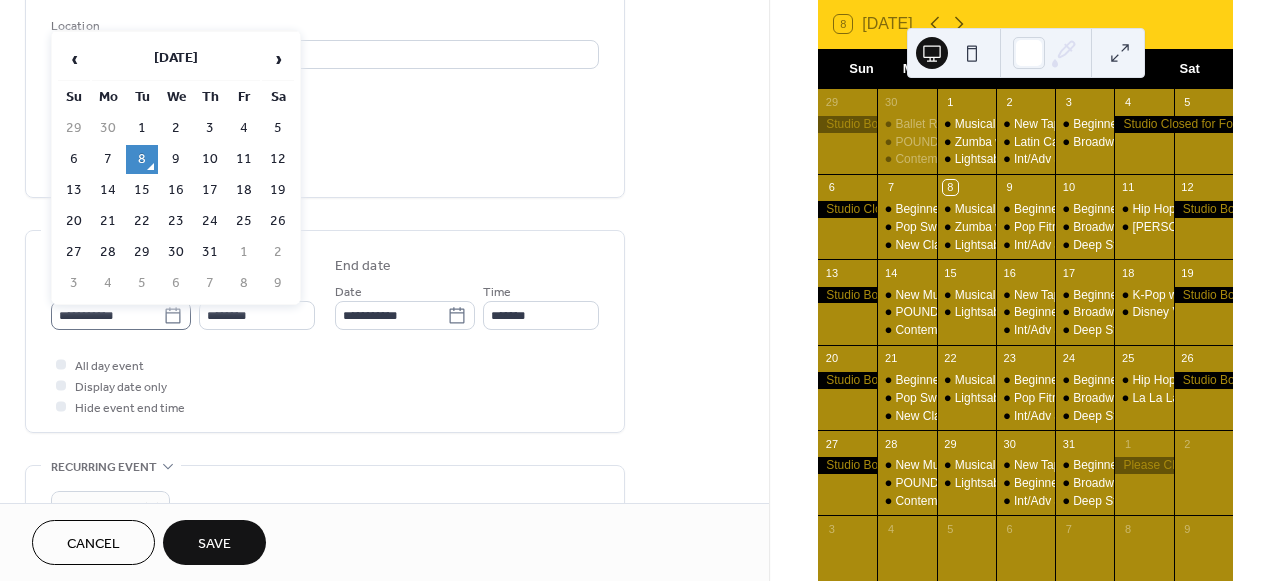 click 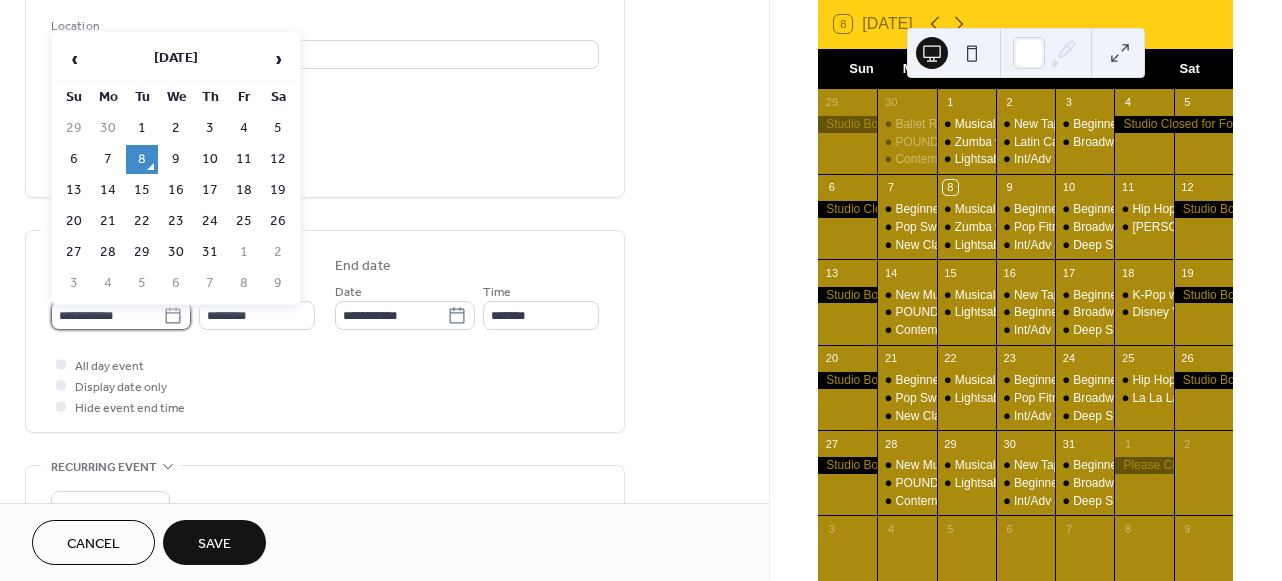 click on "**********" at bounding box center [107, 315] 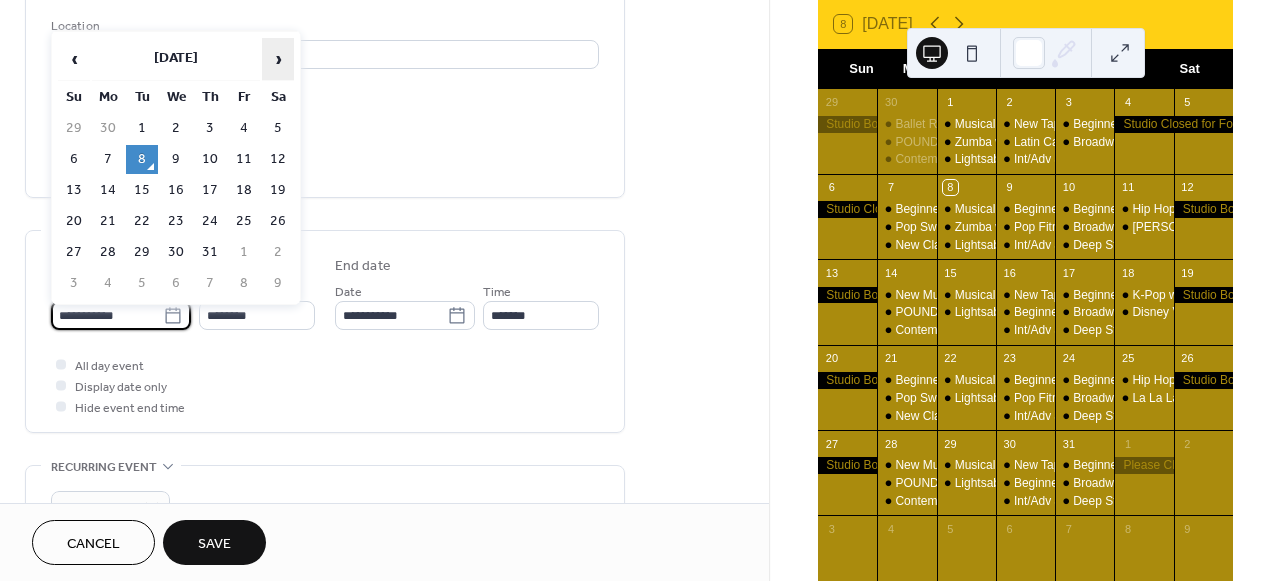 click on "›" at bounding box center [278, 59] 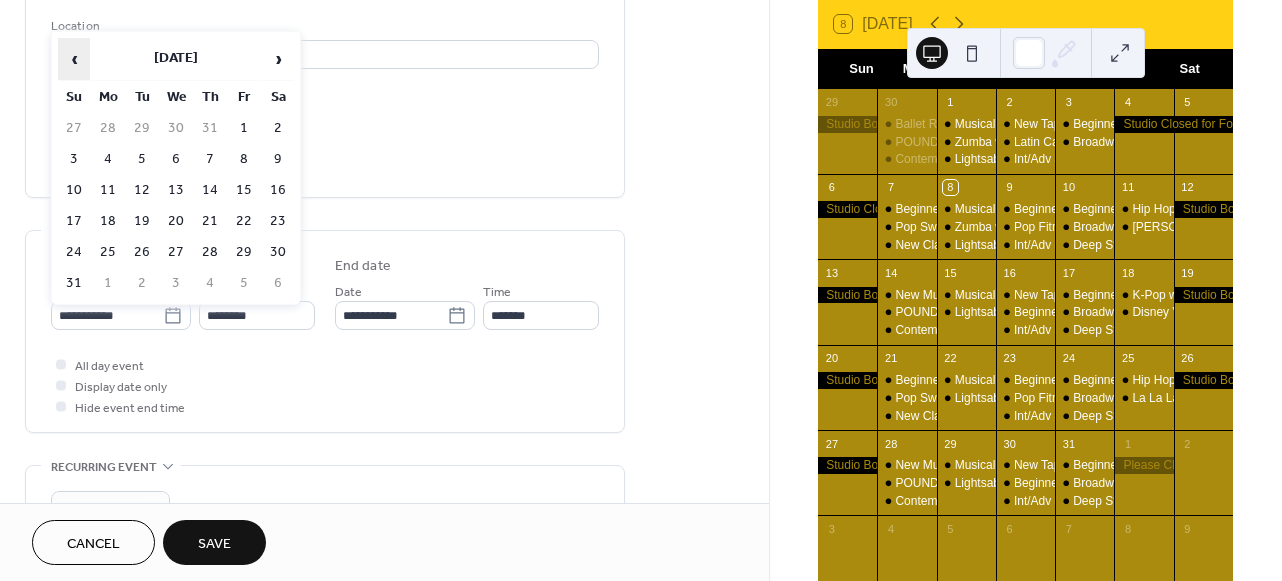 click on "‹" at bounding box center (74, 59) 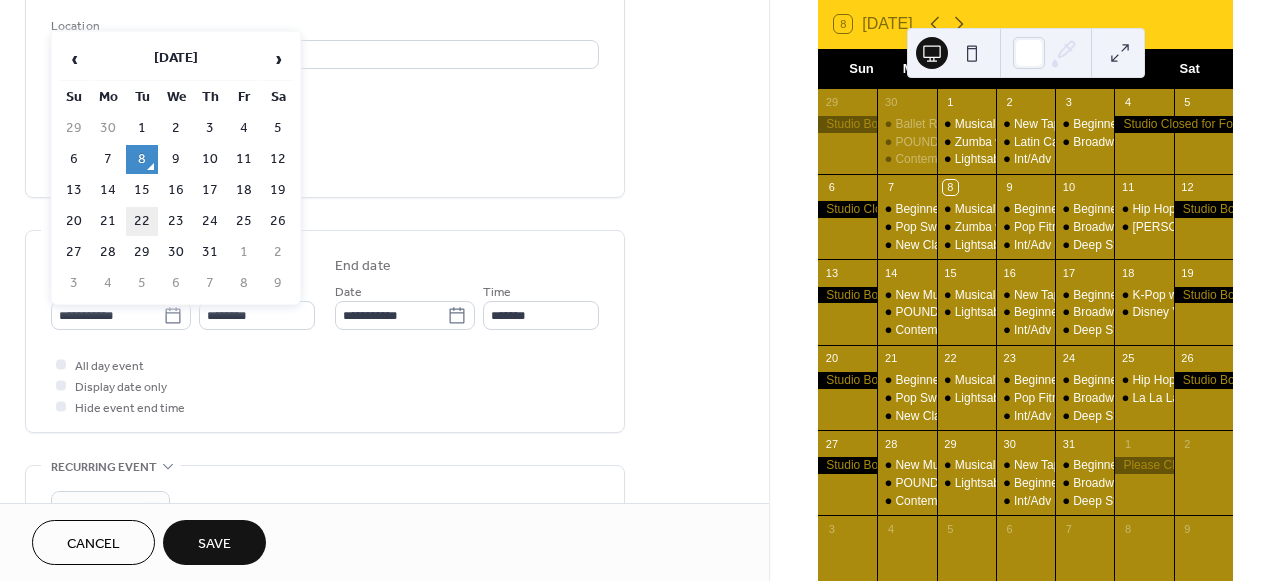 click on "22" at bounding box center [142, 221] 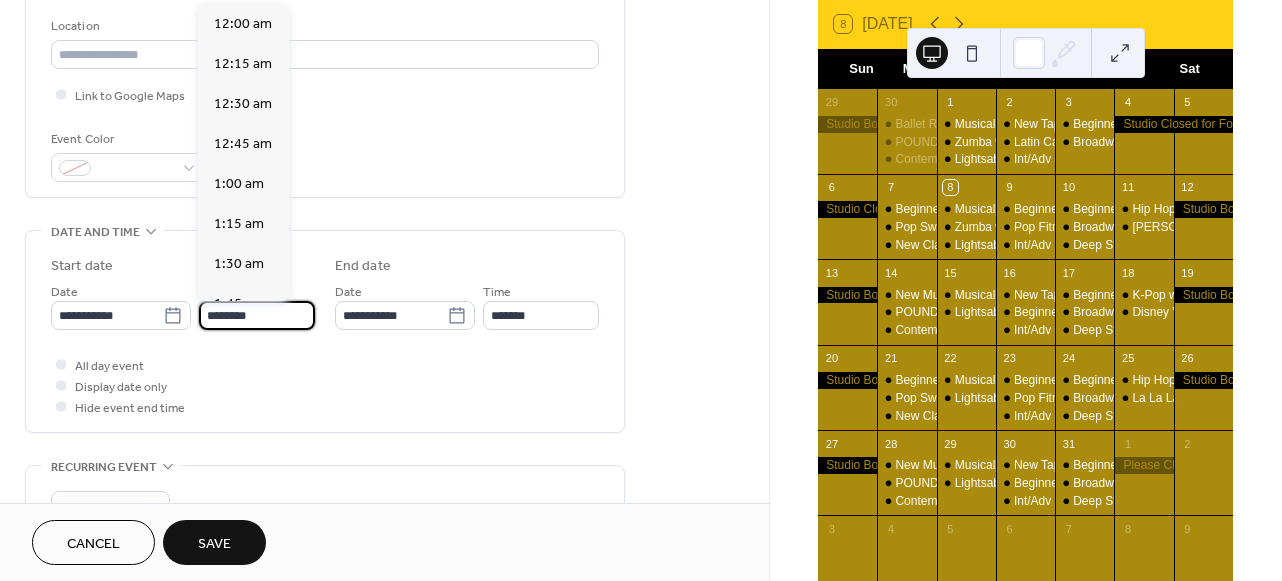 click on "********" at bounding box center [257, 315] 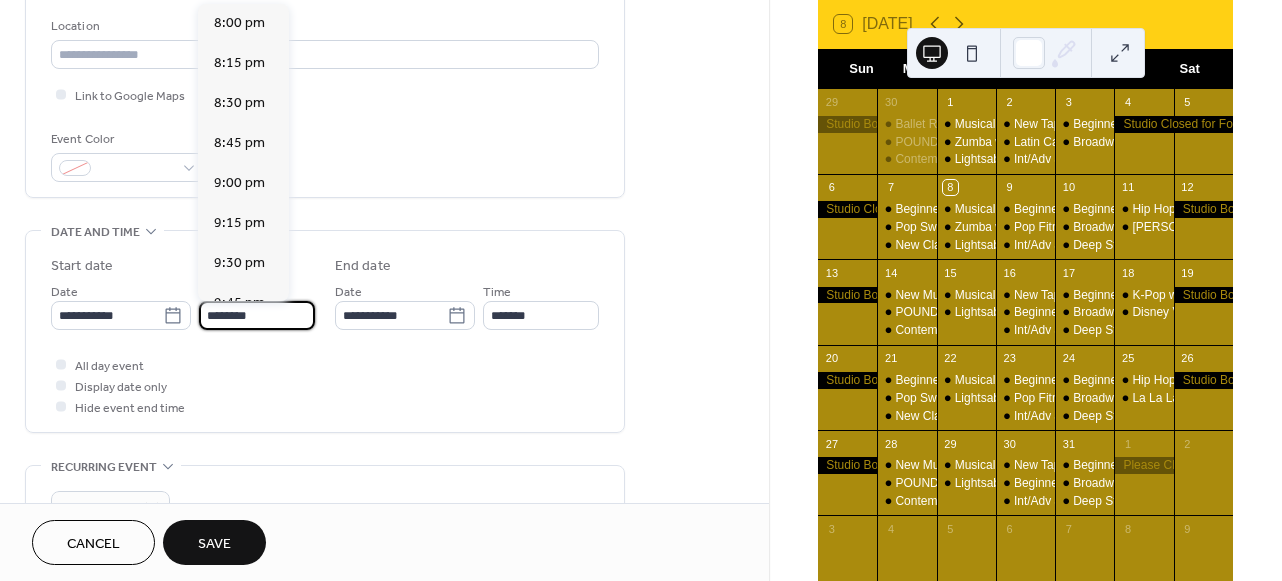 scroll, scrollTop: 3117, scrollLeft: 0, axis: vertical 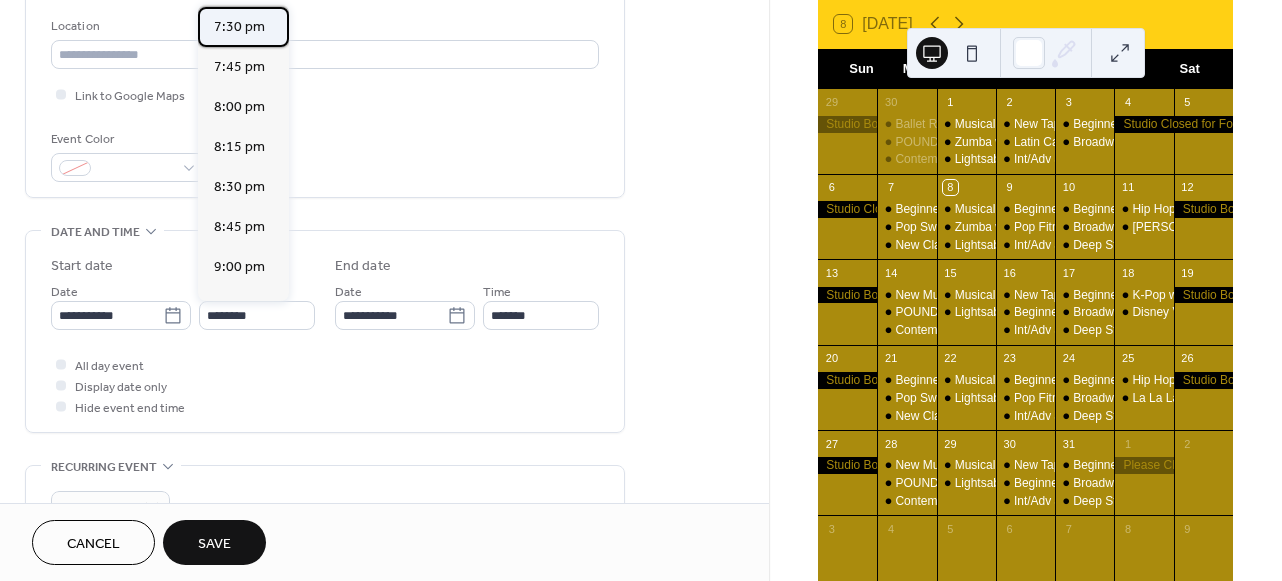 click on "7:30 pm" at bounding box center (239, 27) 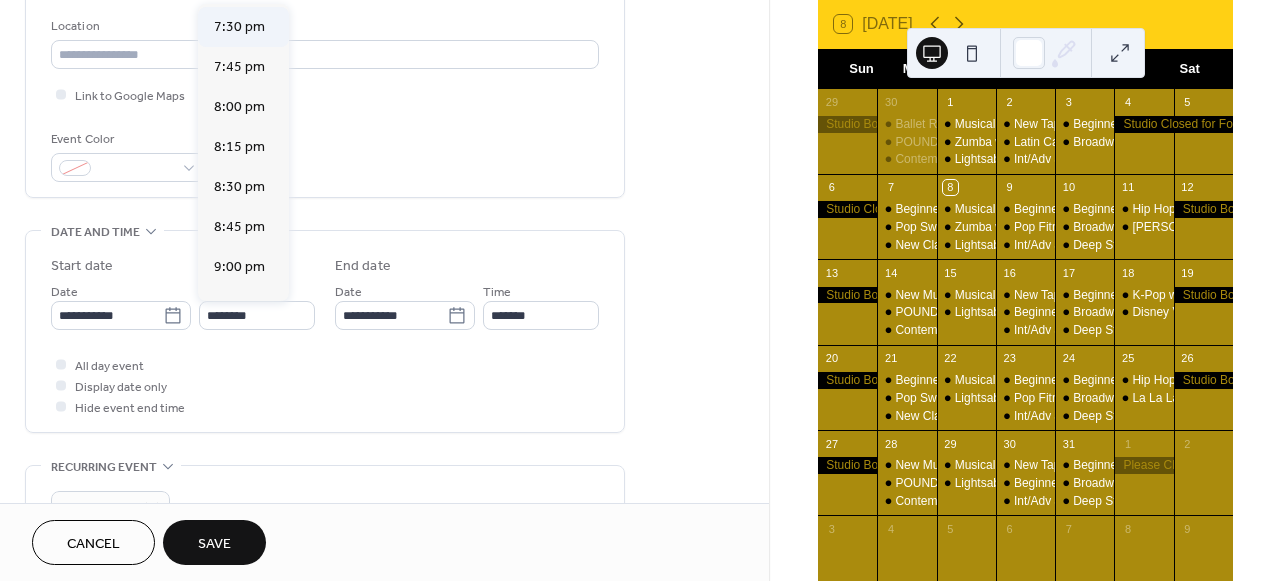 type on "*******" 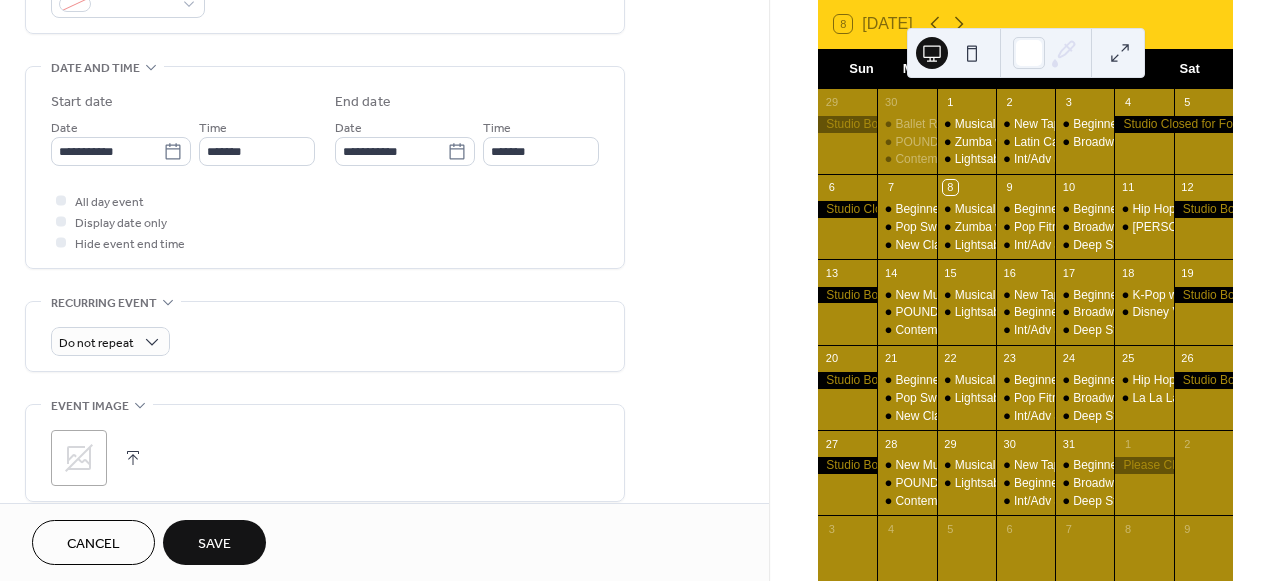 scroll, scrollTop: 593, scrollLeft: 0, axis: vertical 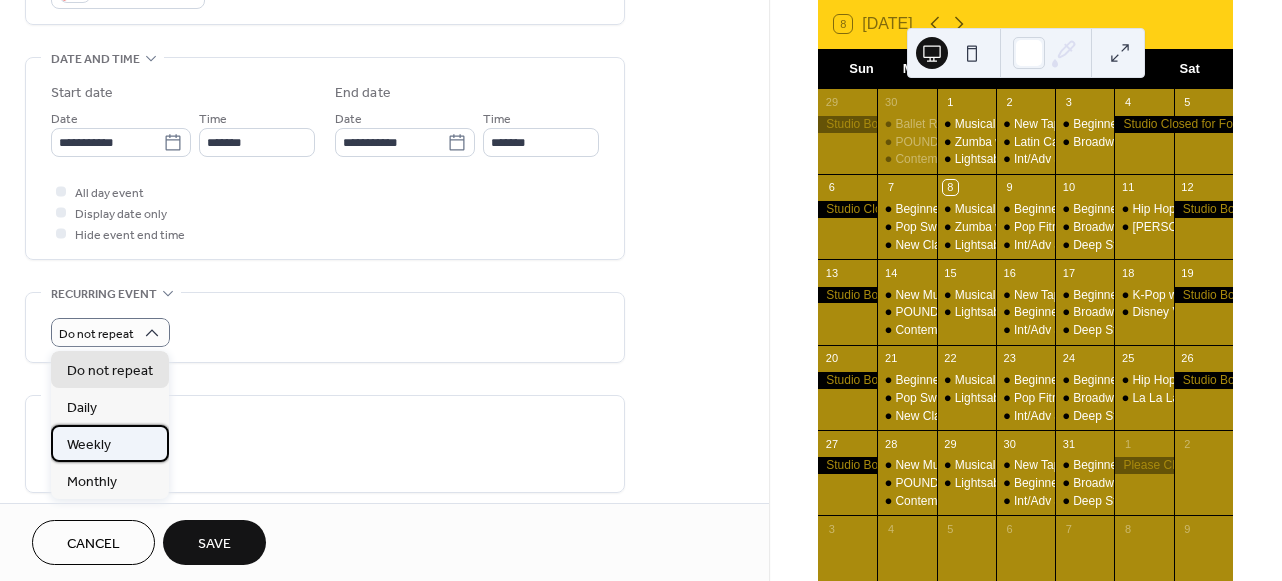 click on "Weekly" at bounding box center (89, 445) 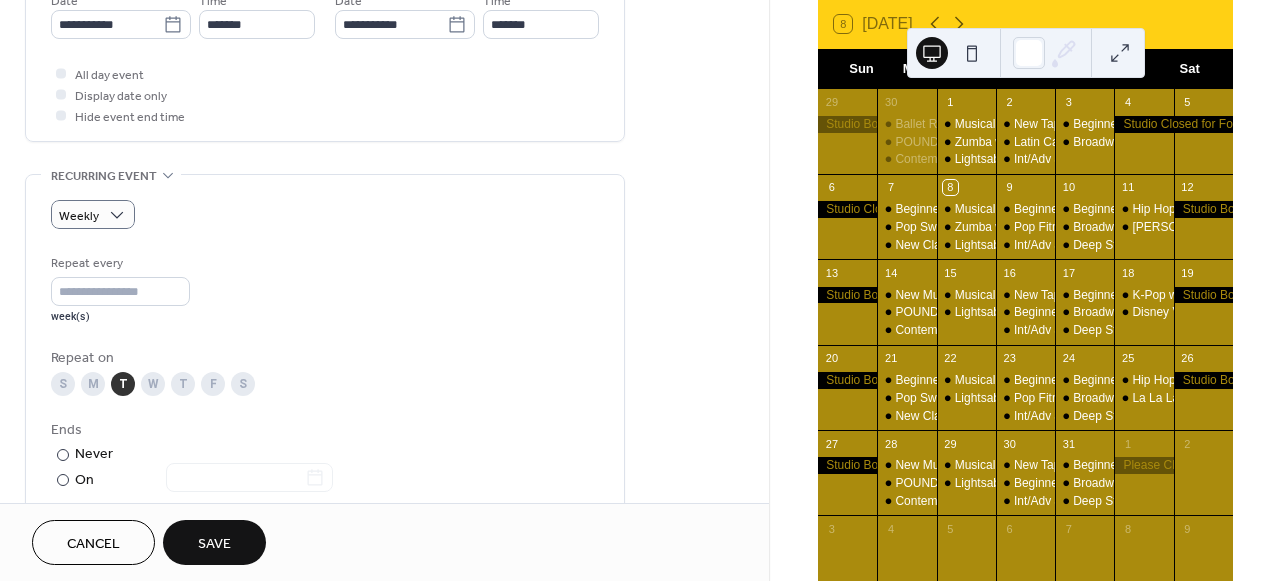 scroll, scrollTop: 719, scrollLeft: 0, axis: vertical 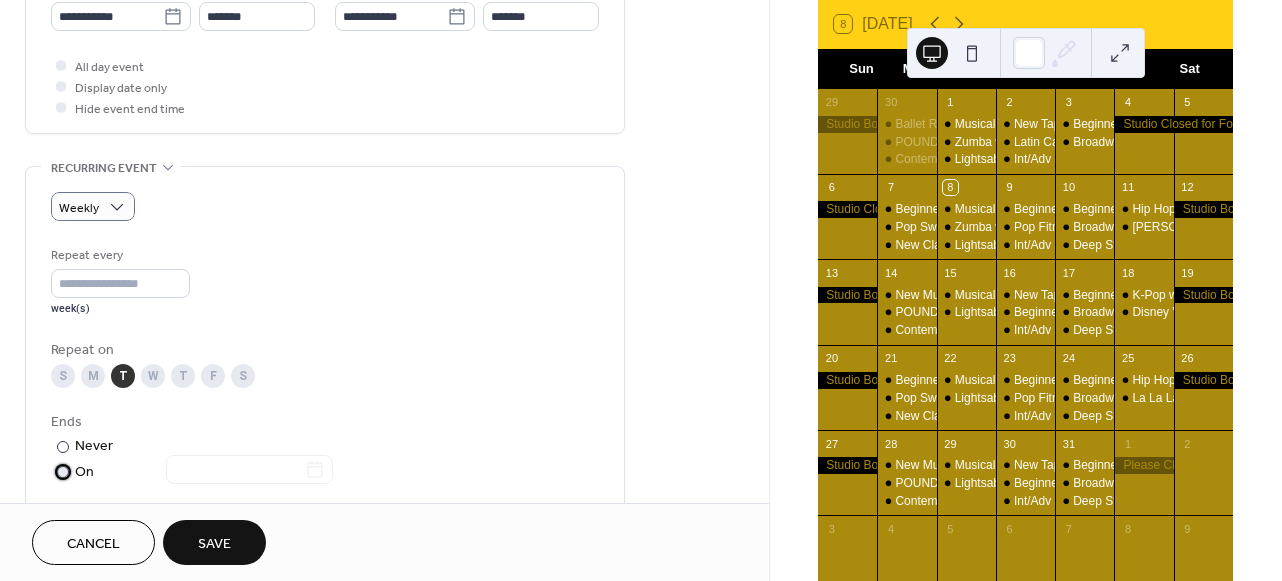 click at bounding box center [63, 472] 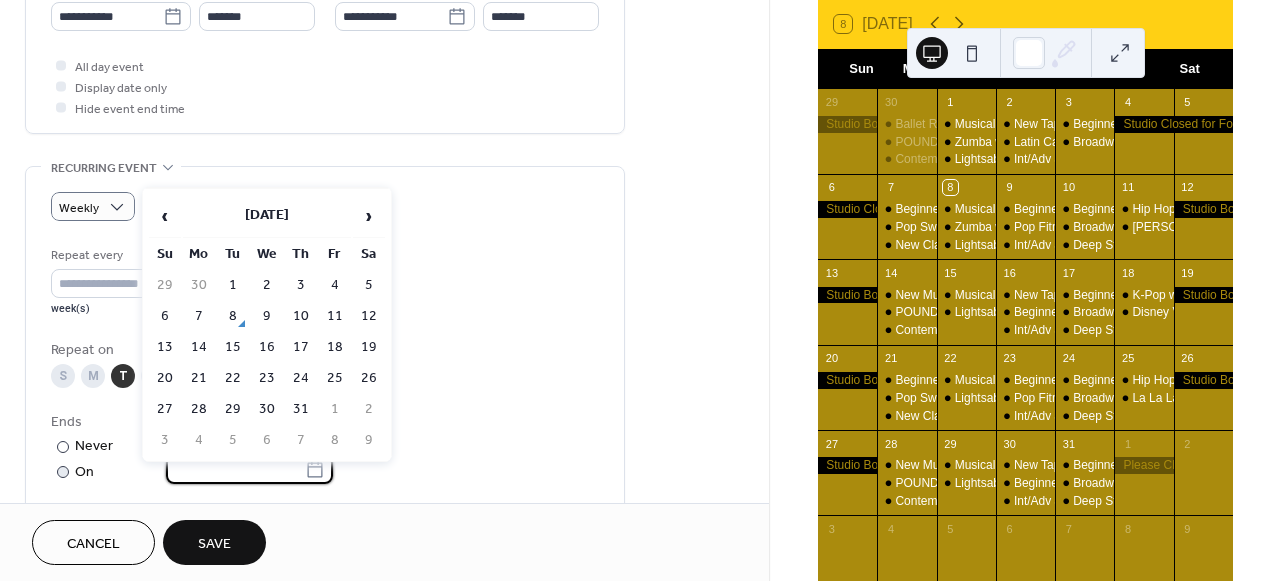 click at bounding box center [235, 469] 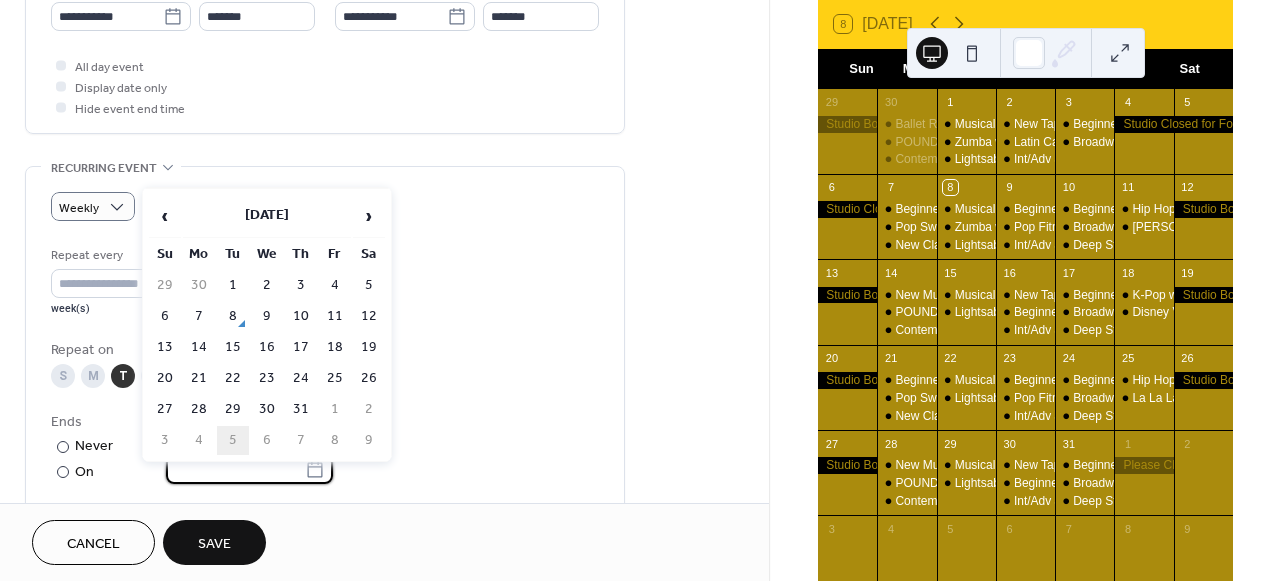click on "5" at bounding box center (233, 440) 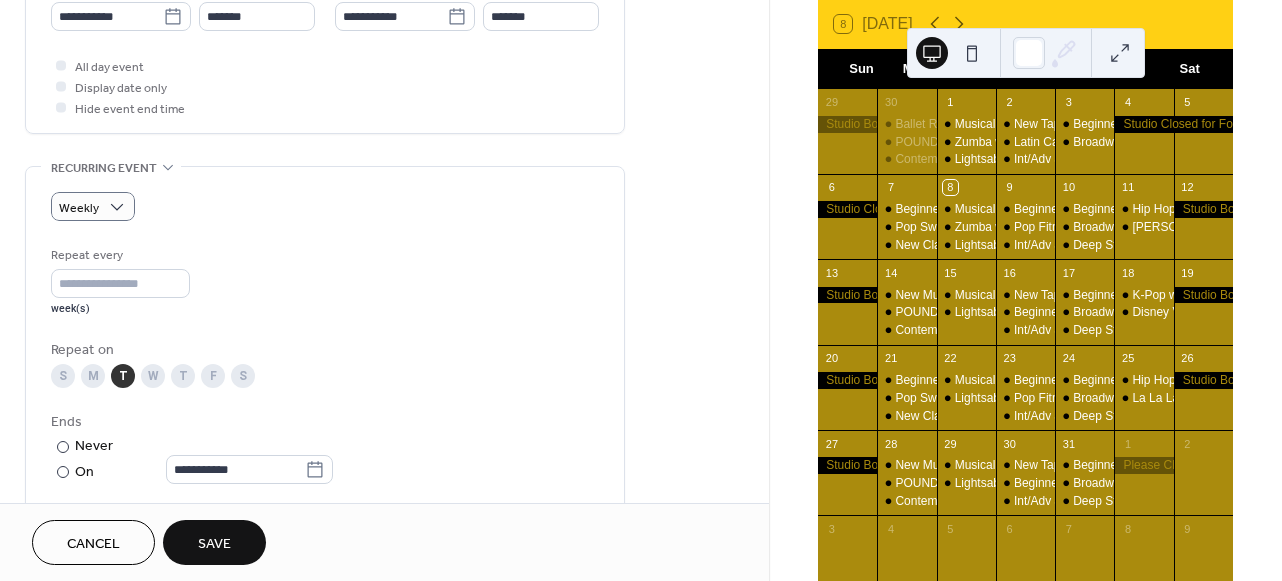click on "Save" at bounding box center [214, 544] 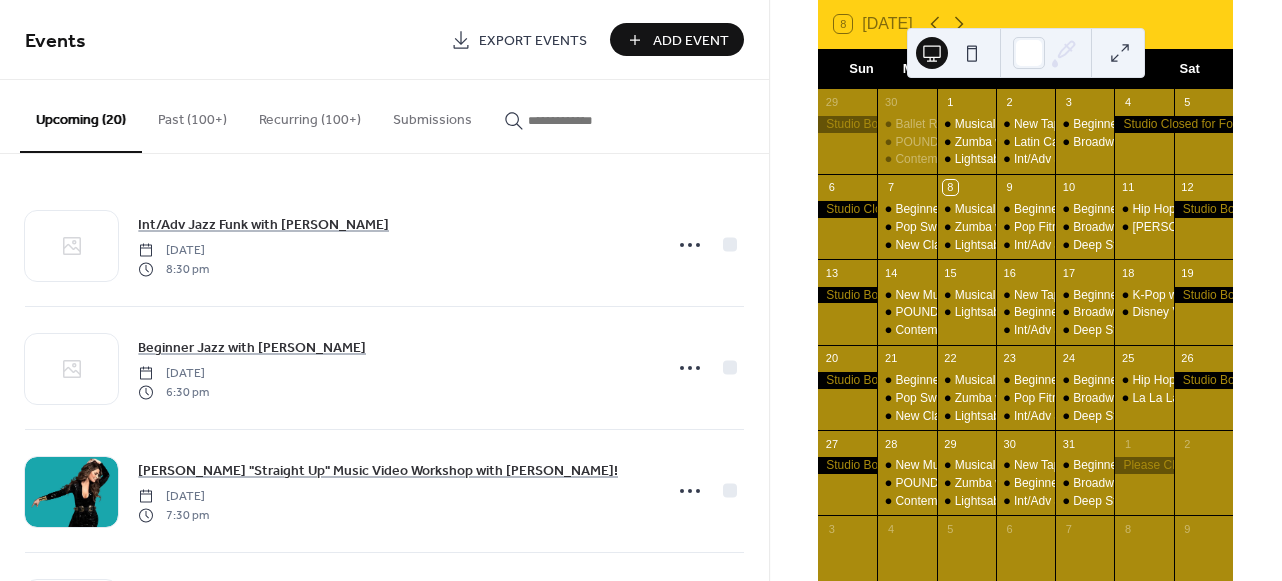 click on "Add Event" at bounding box center [691, 41] 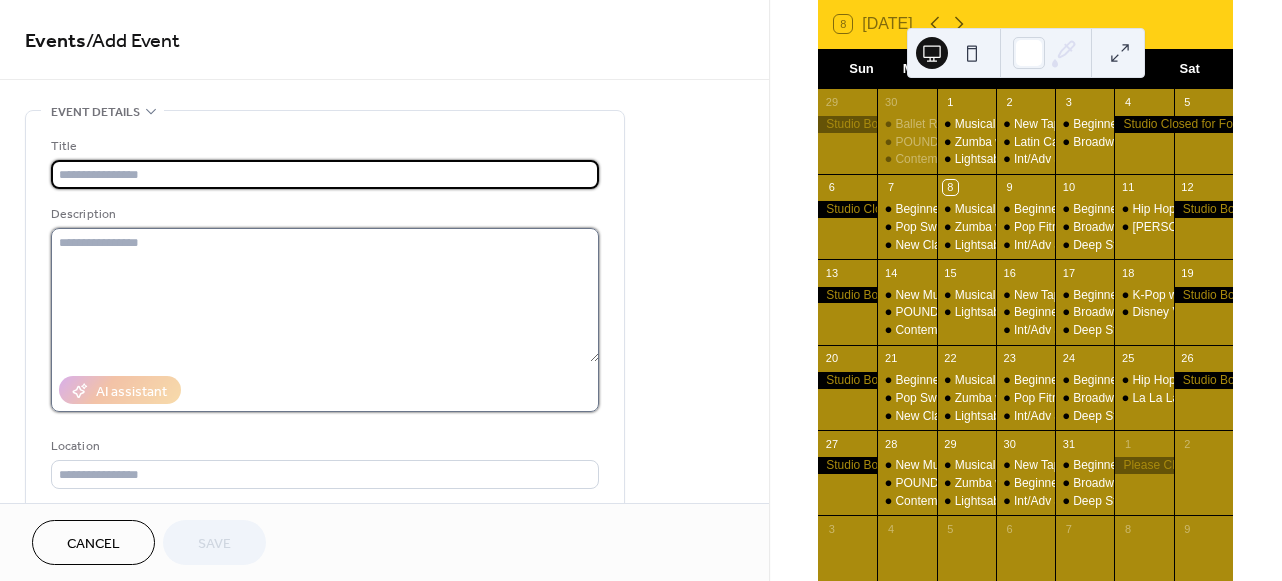click at bounding box center (325, 295) 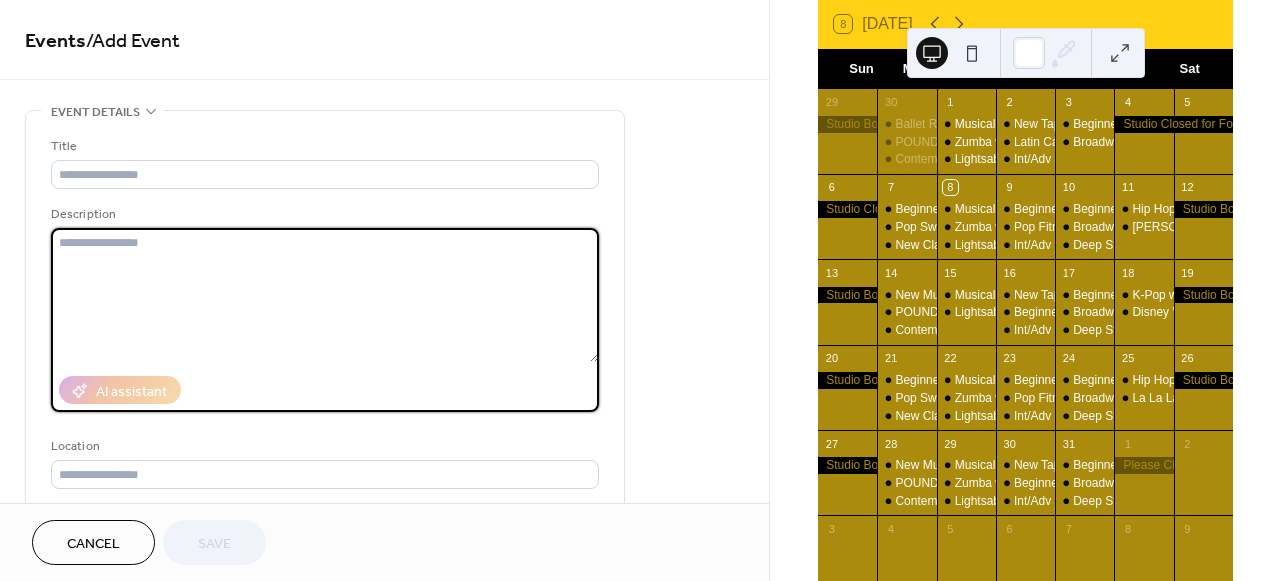 paste on "**********" 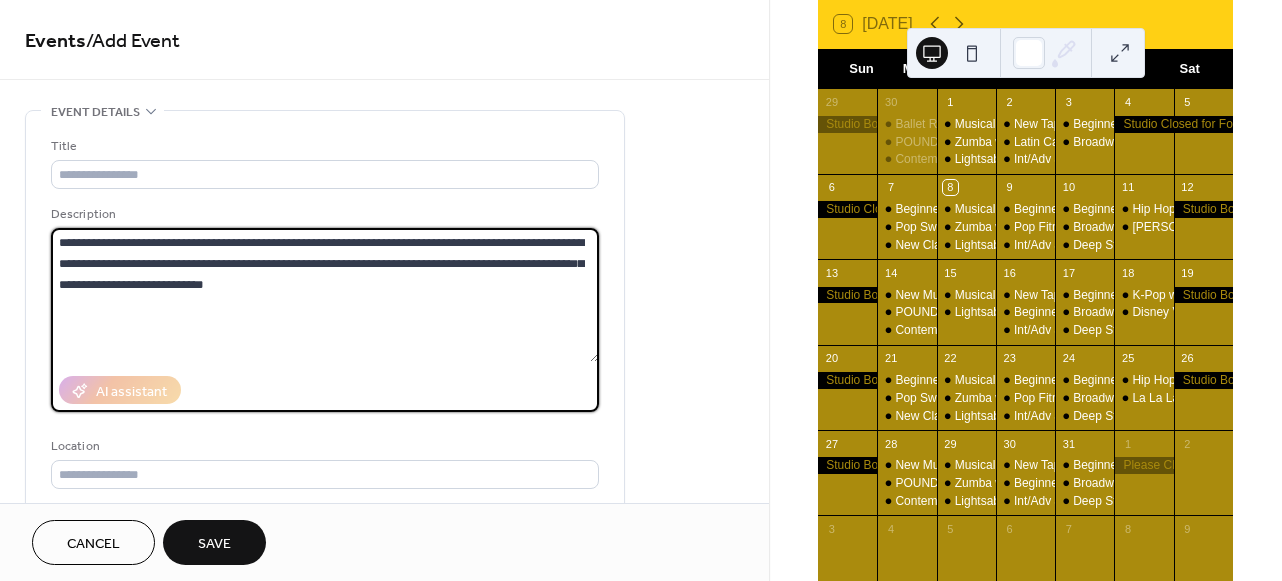 drag, startPoint x: 83, startPoint y: 245, endPoint x: 343, endPoint y: 250, distance: 260.04807 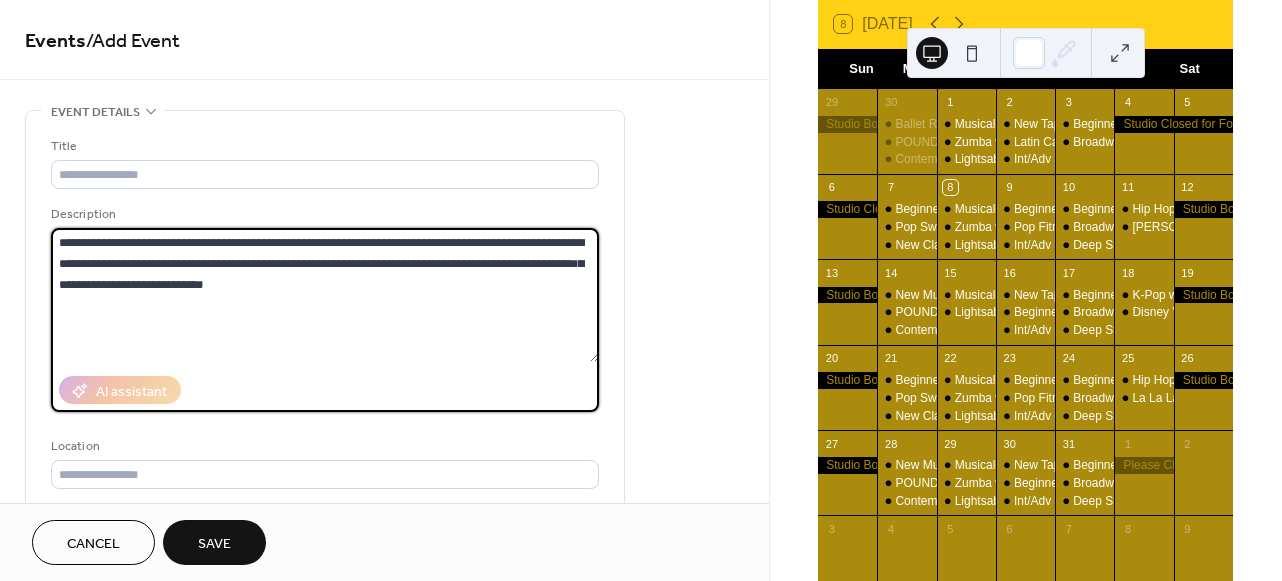 click on "**********" at bounding box center [325, 295] 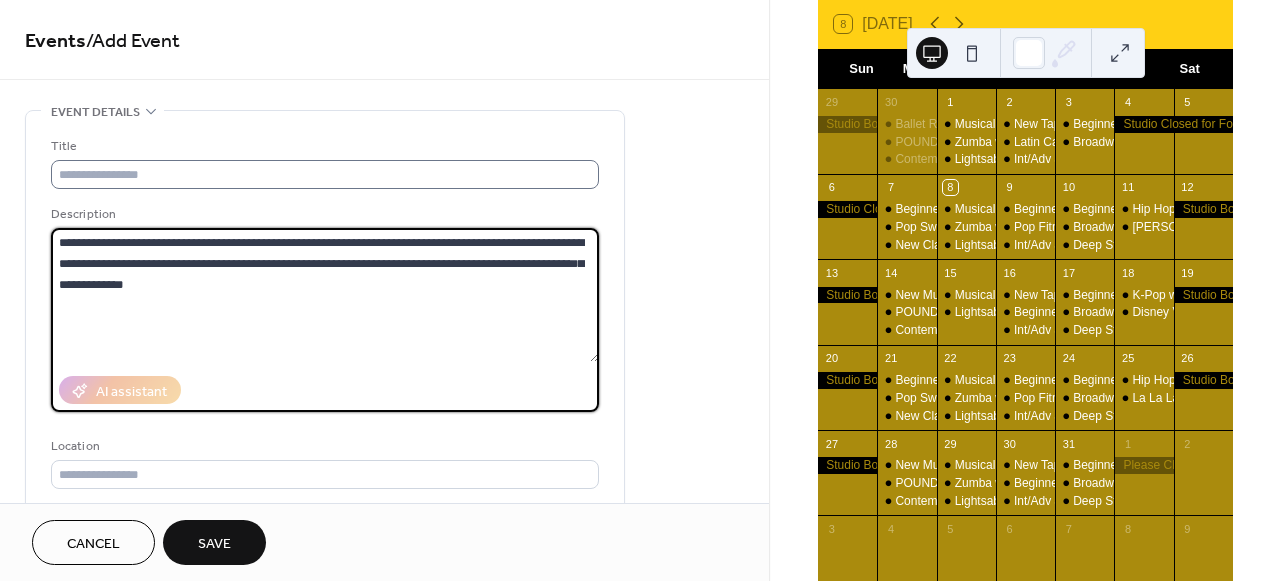 type on "**********" 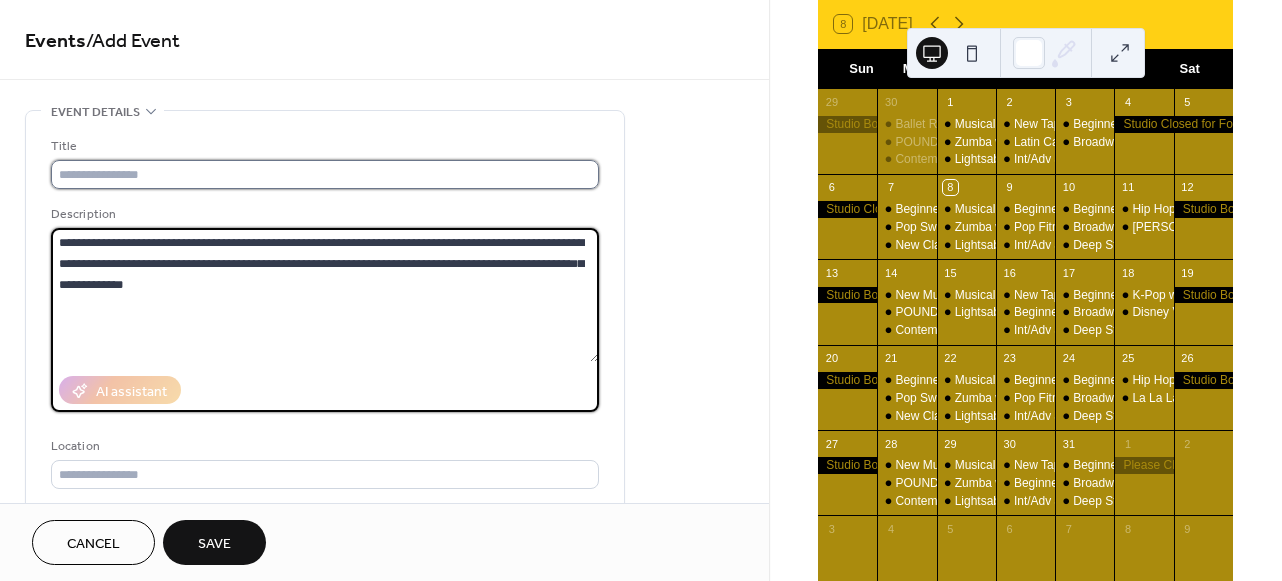click at bounding box center (325, 174) 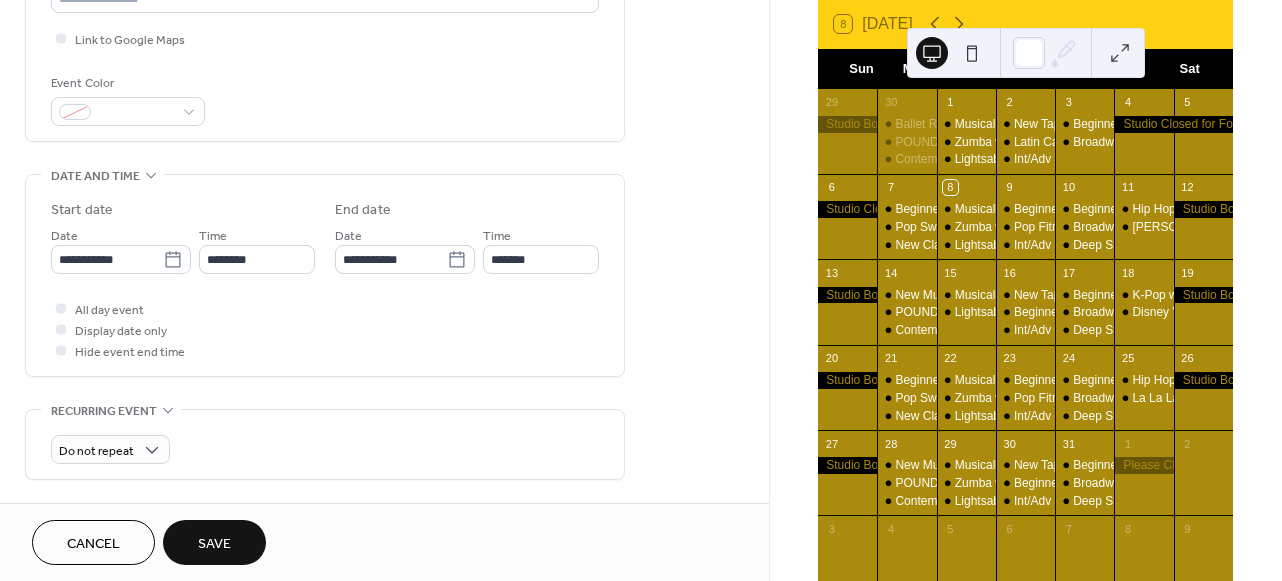 scroll, scrollTop: 483, scrollLeft: 0, axis: vertical 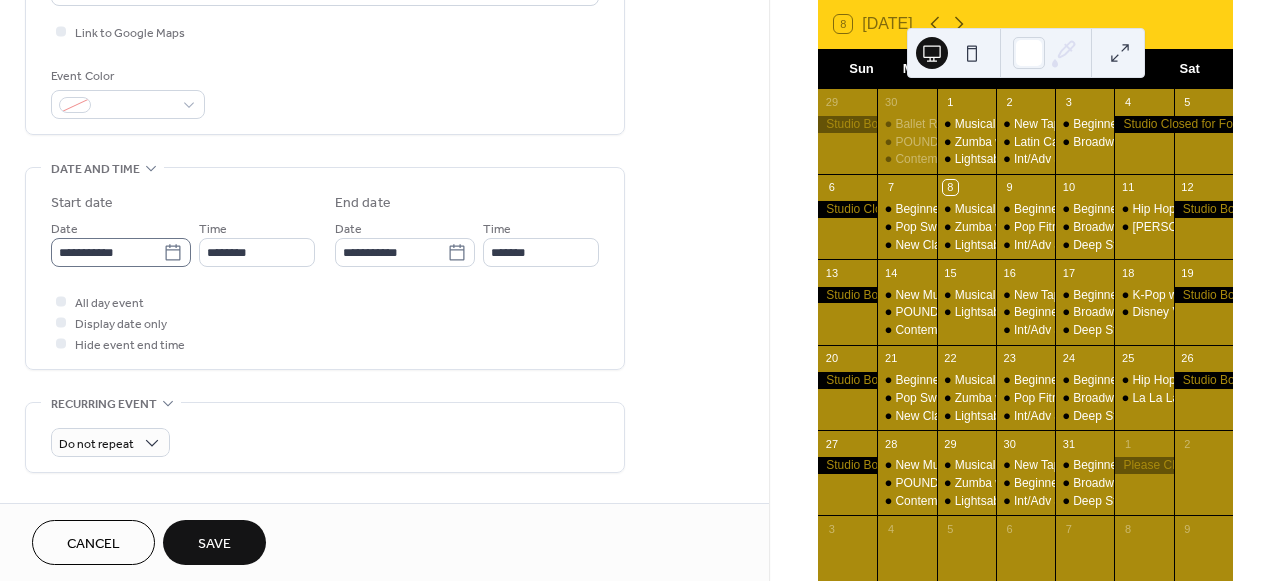type on "**********" 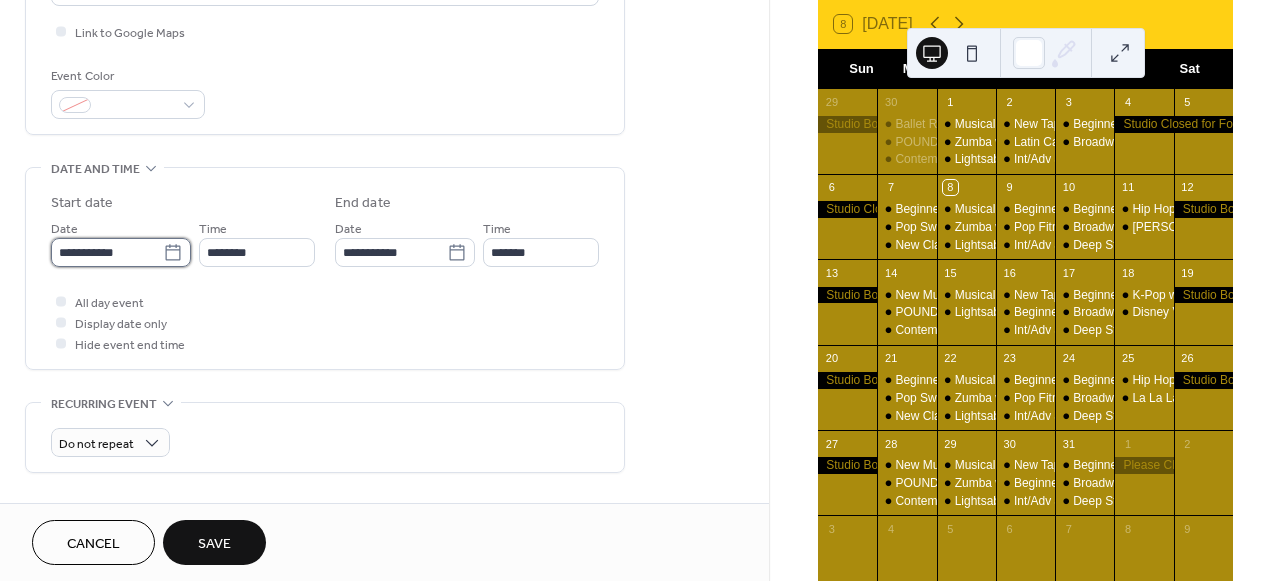click on "**********" at bounding box center [107, 252] 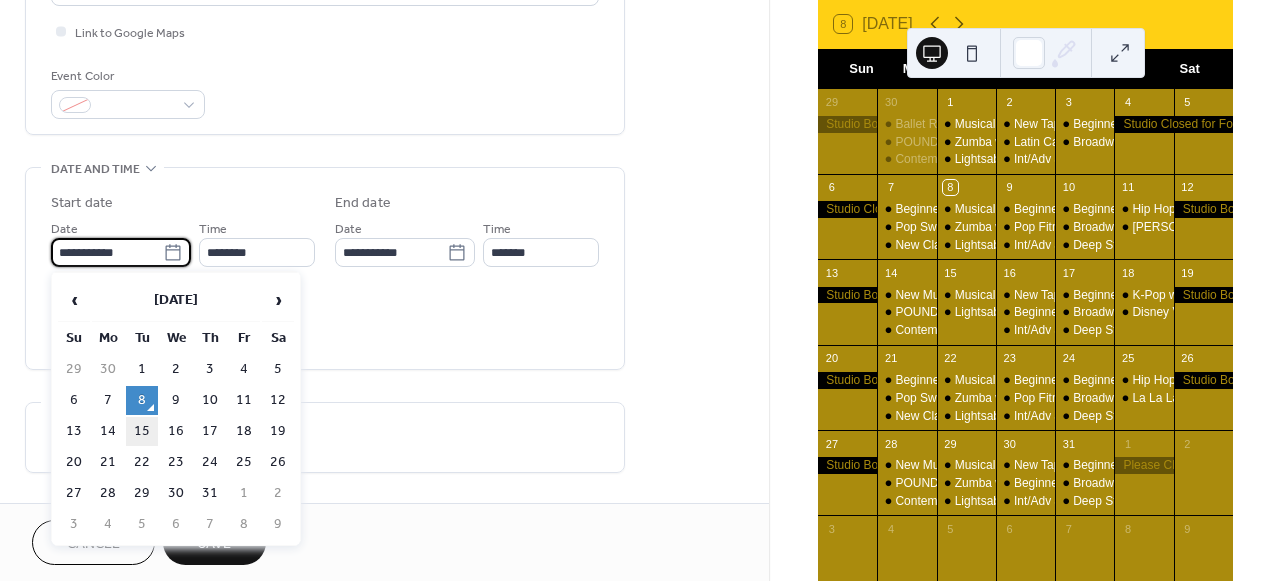 click on "15" at bounding box center (142, 431) 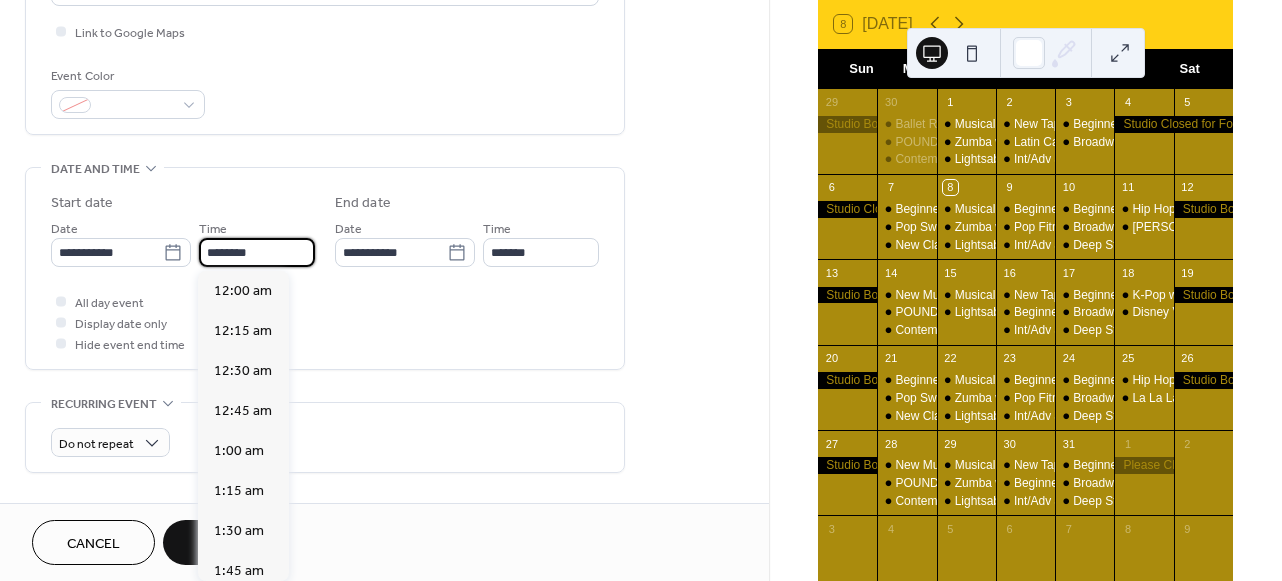 click on "********" at bounding box center (257, 252) 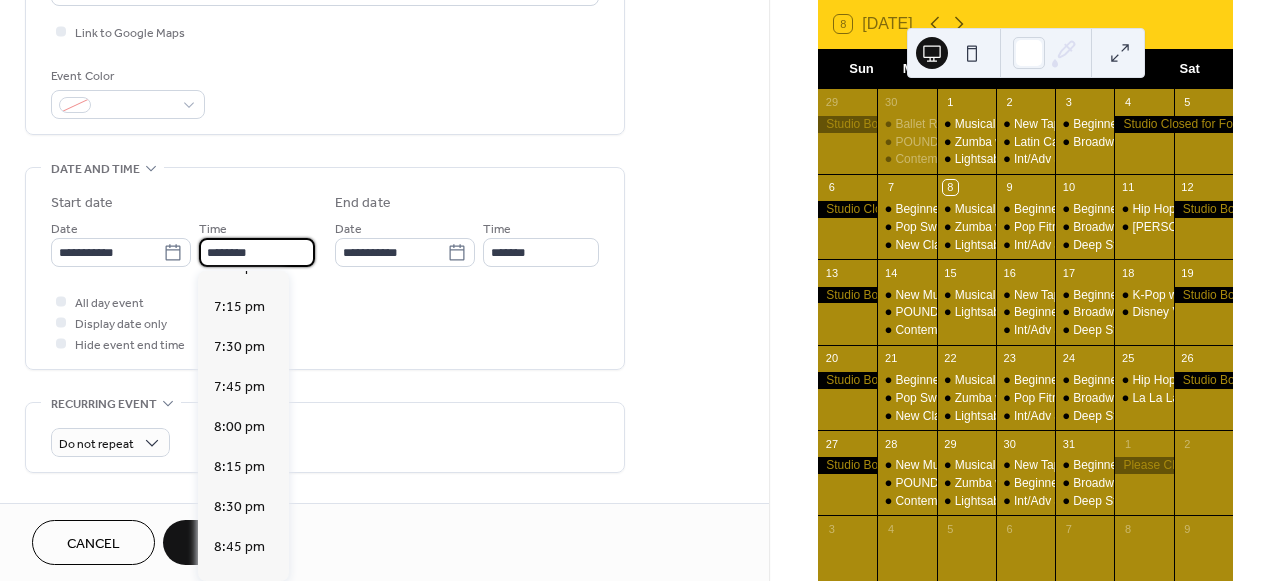scroll, scrollTop: 3054, scrollLeft: 0, axis: vertical 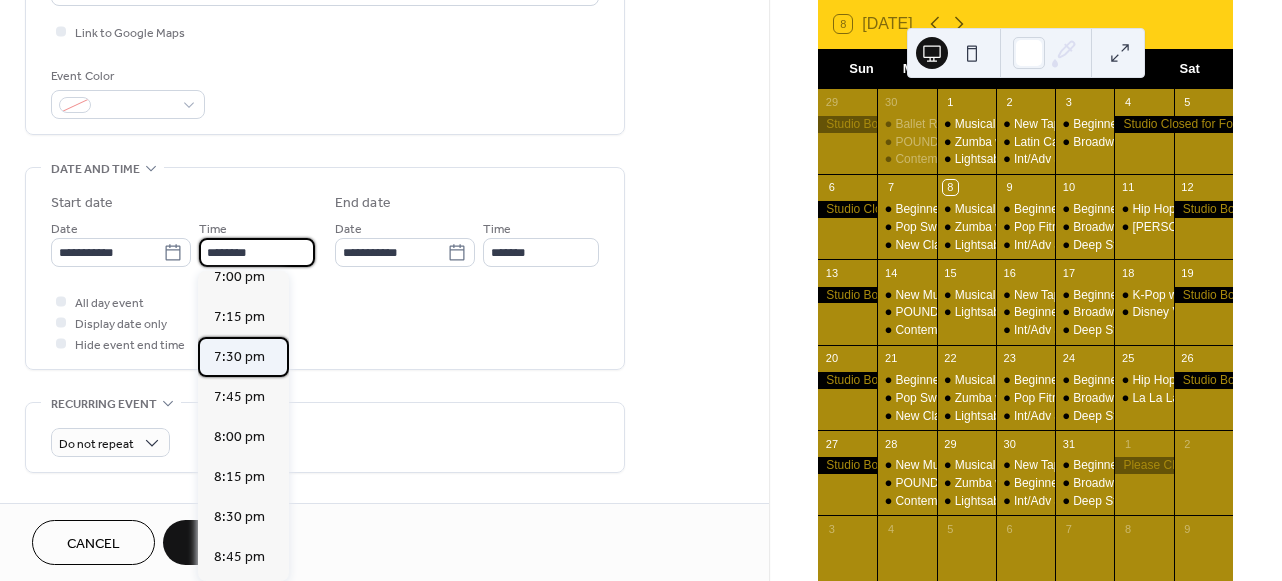 click on "7:30 pm" at bounding box center (239, 357) 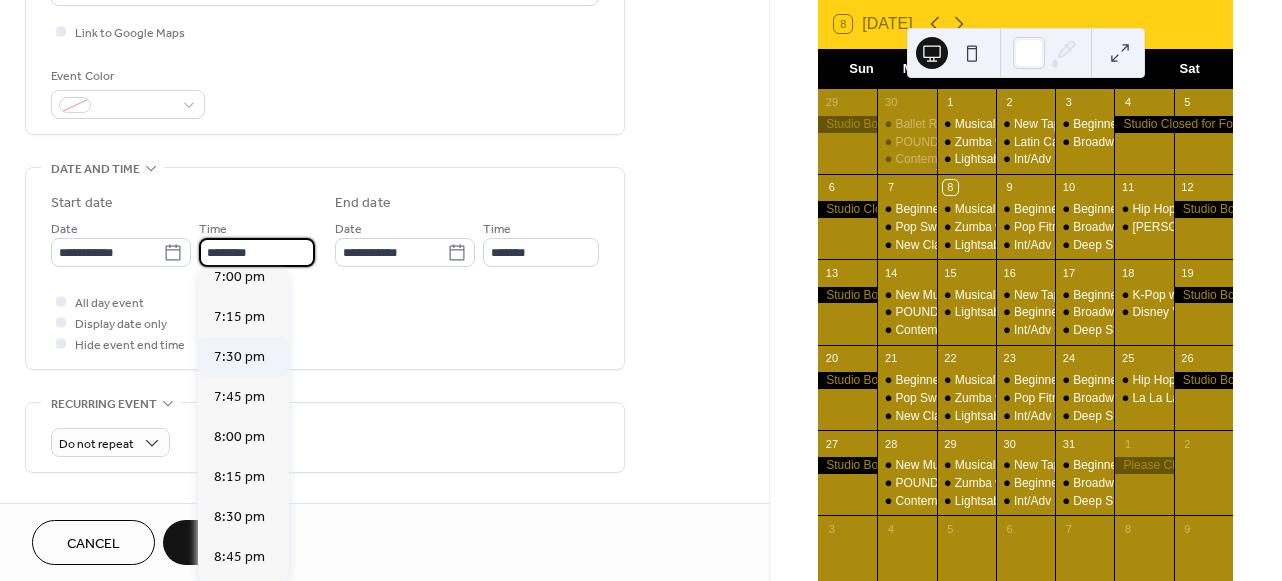 type on "*******" 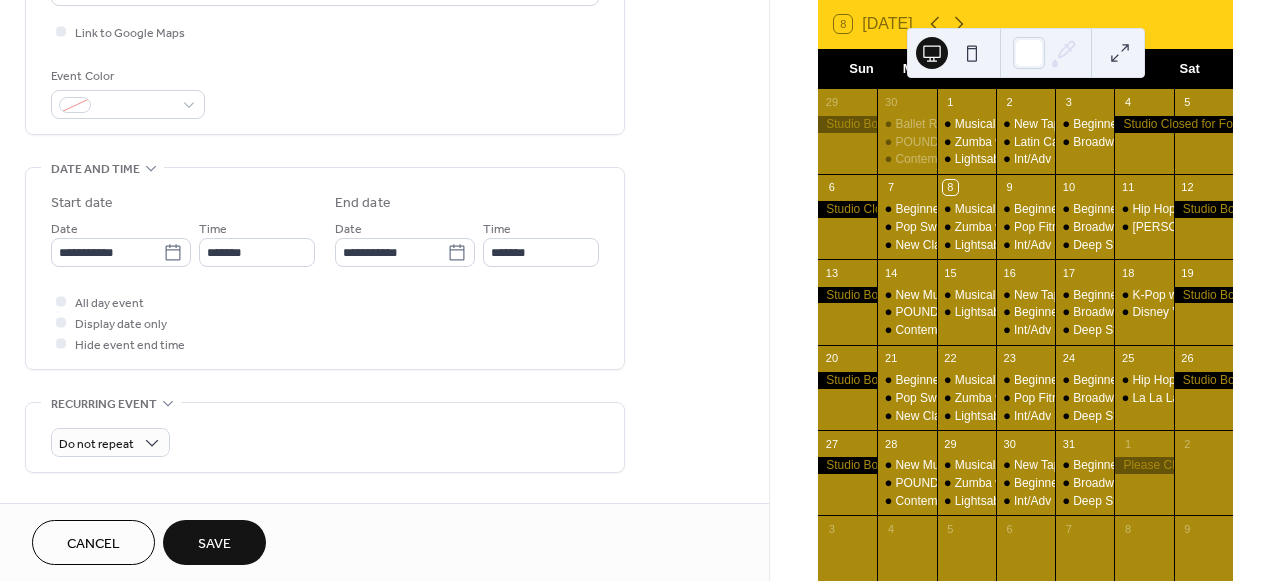 click on "Save" at bounding box center (214, 544) 